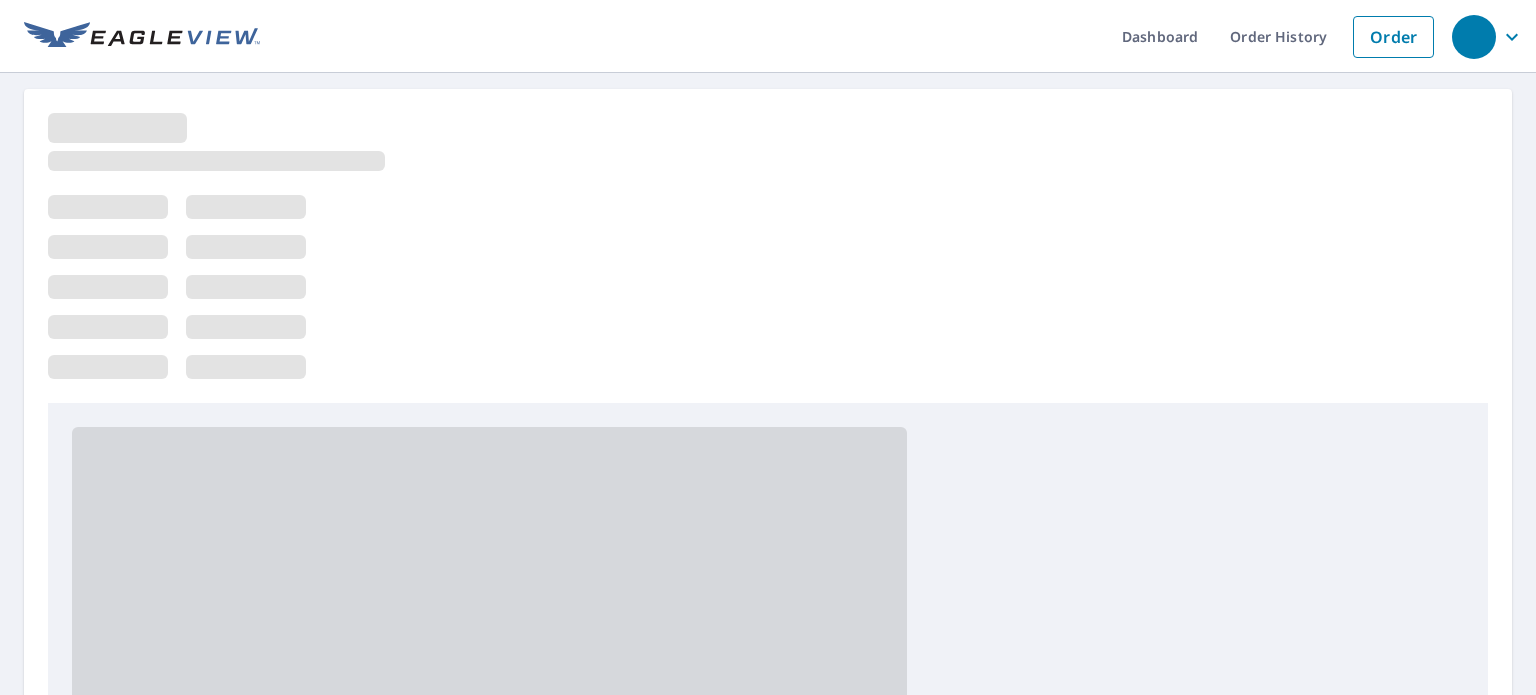 scroll, scrollTop: 0, scrollLeft: 0, axis: both 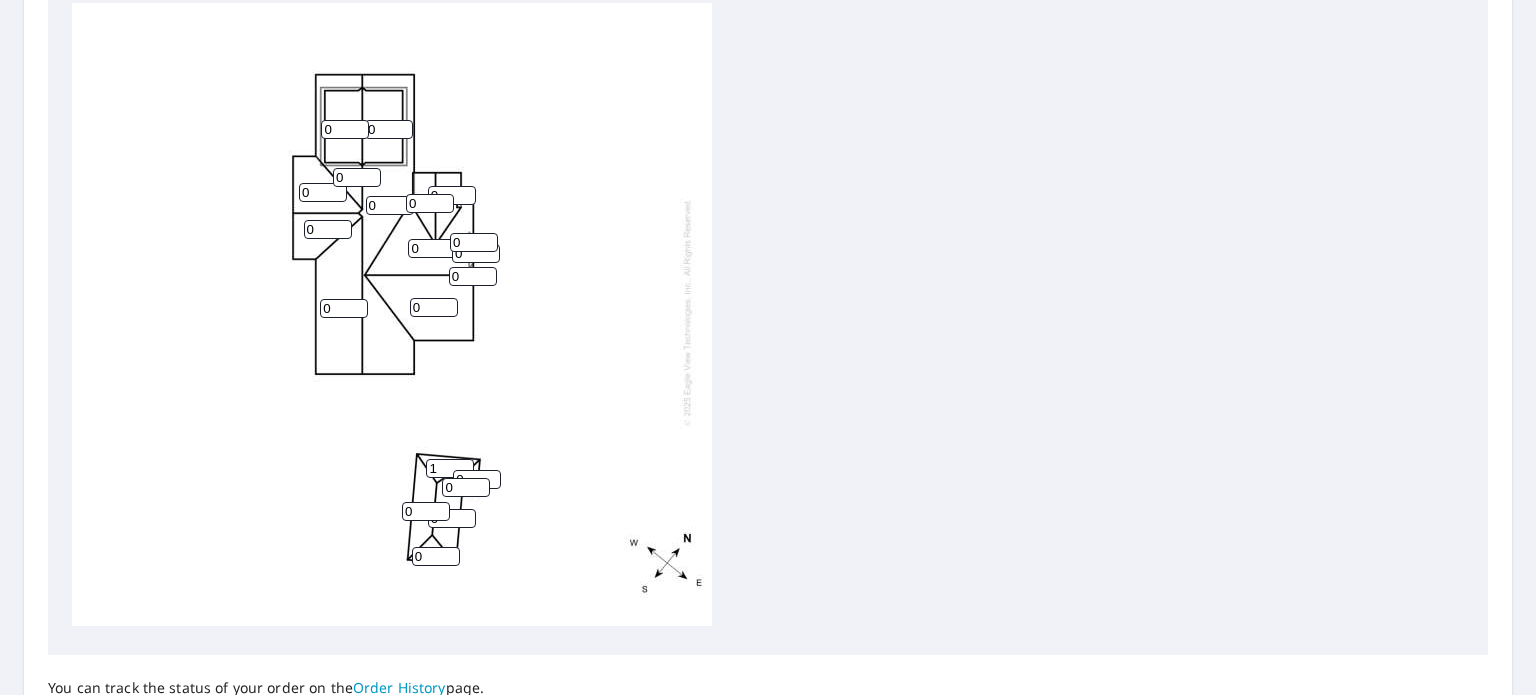 click on "1" at bounding box center (450, 468) 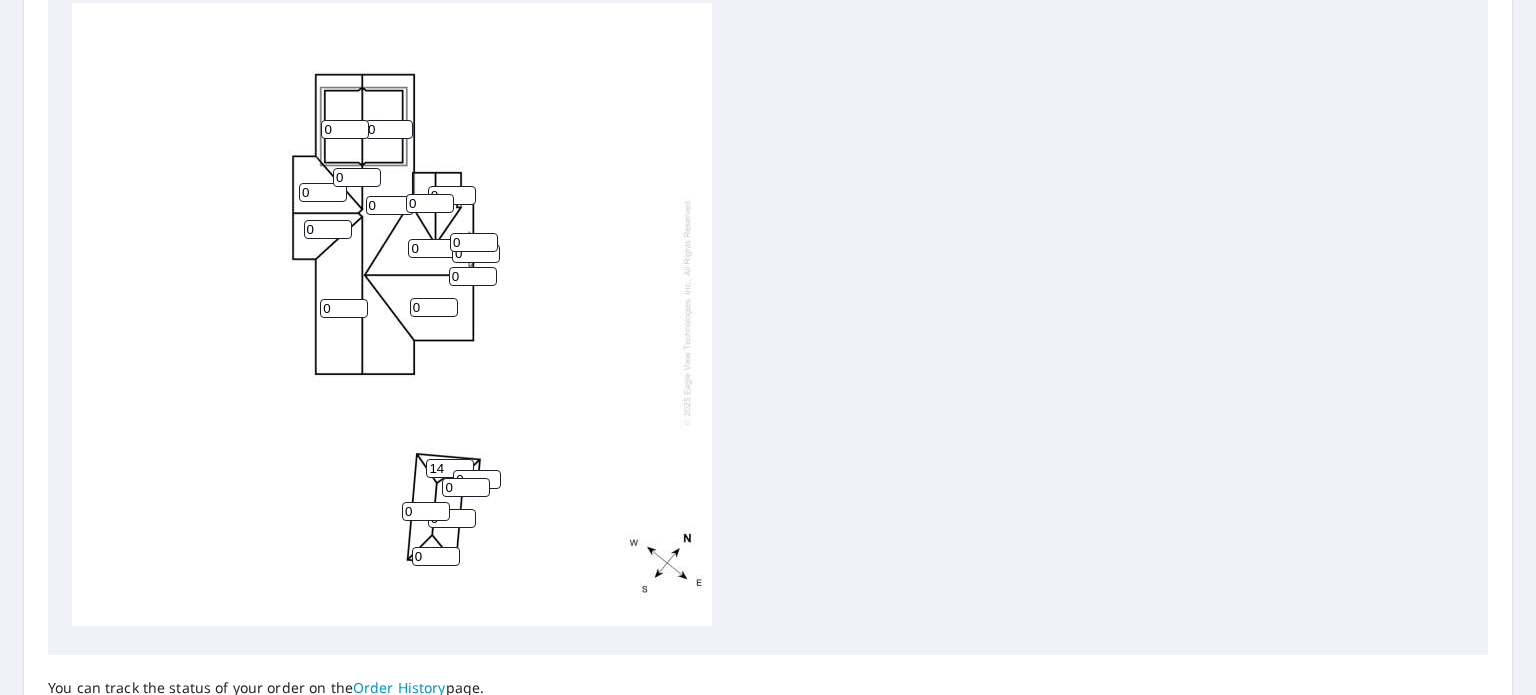 type on "1" 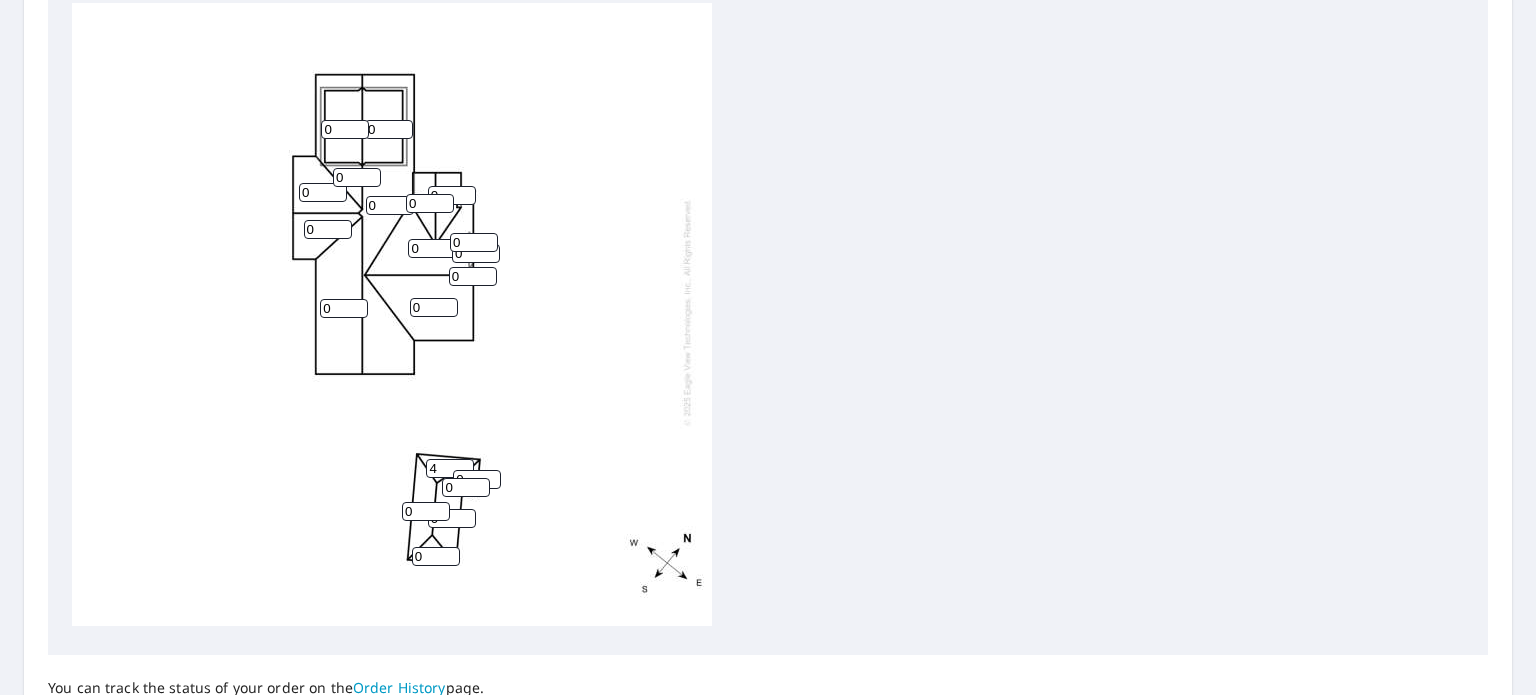 type on "4" 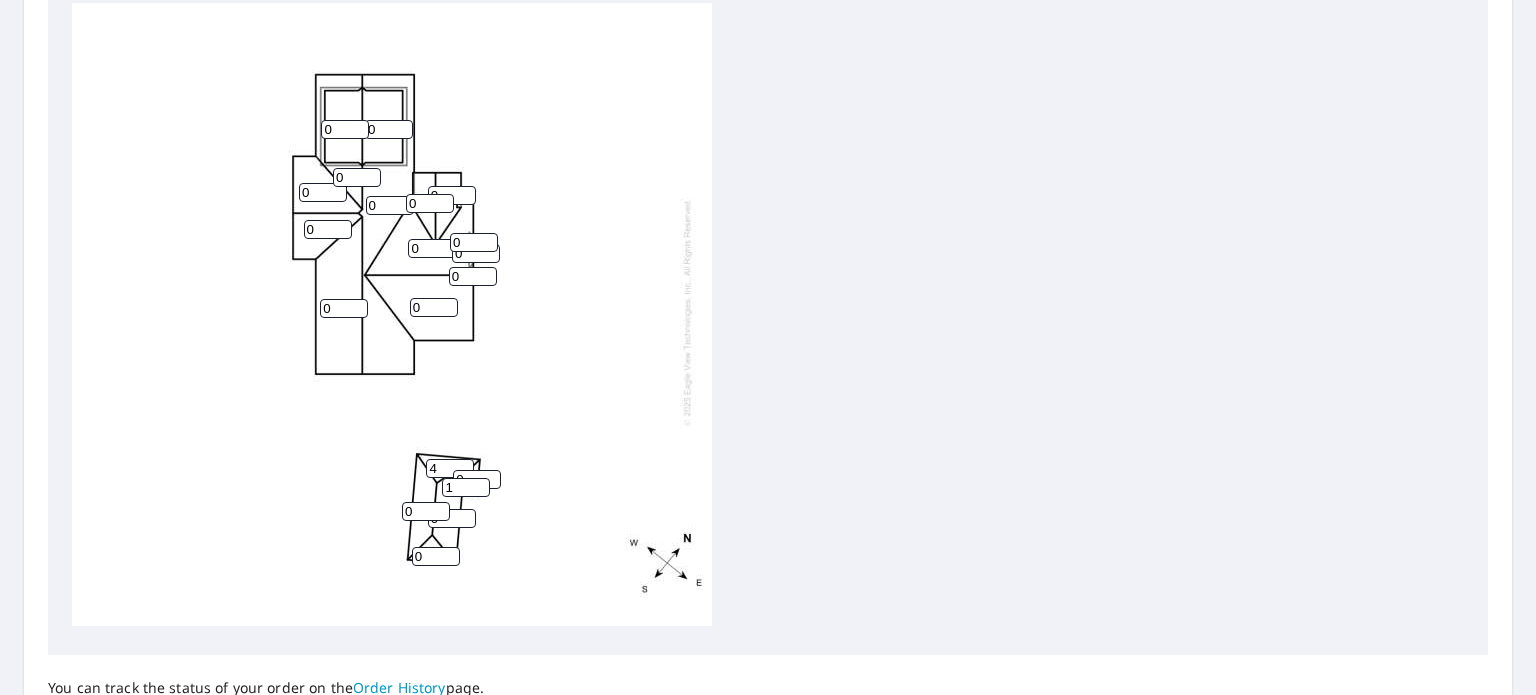 click on "1" at bounding box center (466, 487) 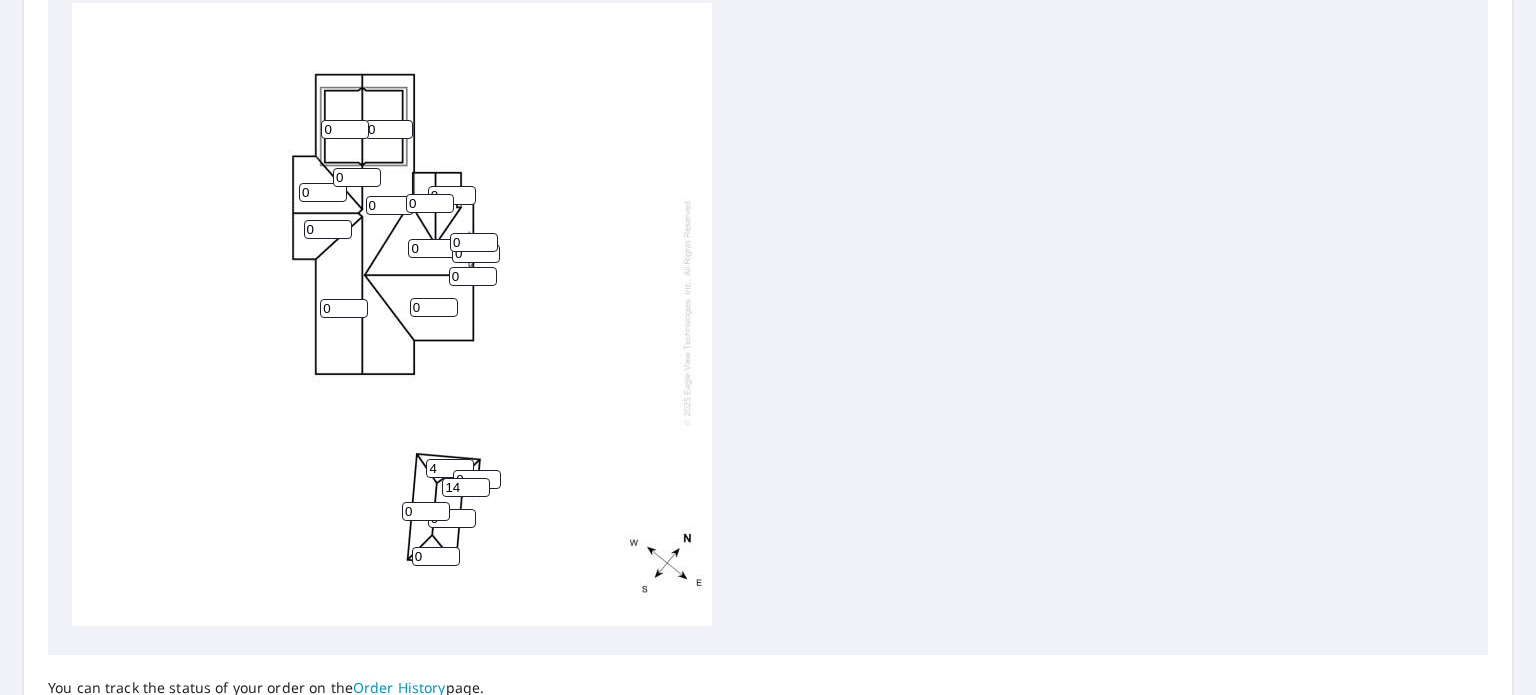 type on "1" 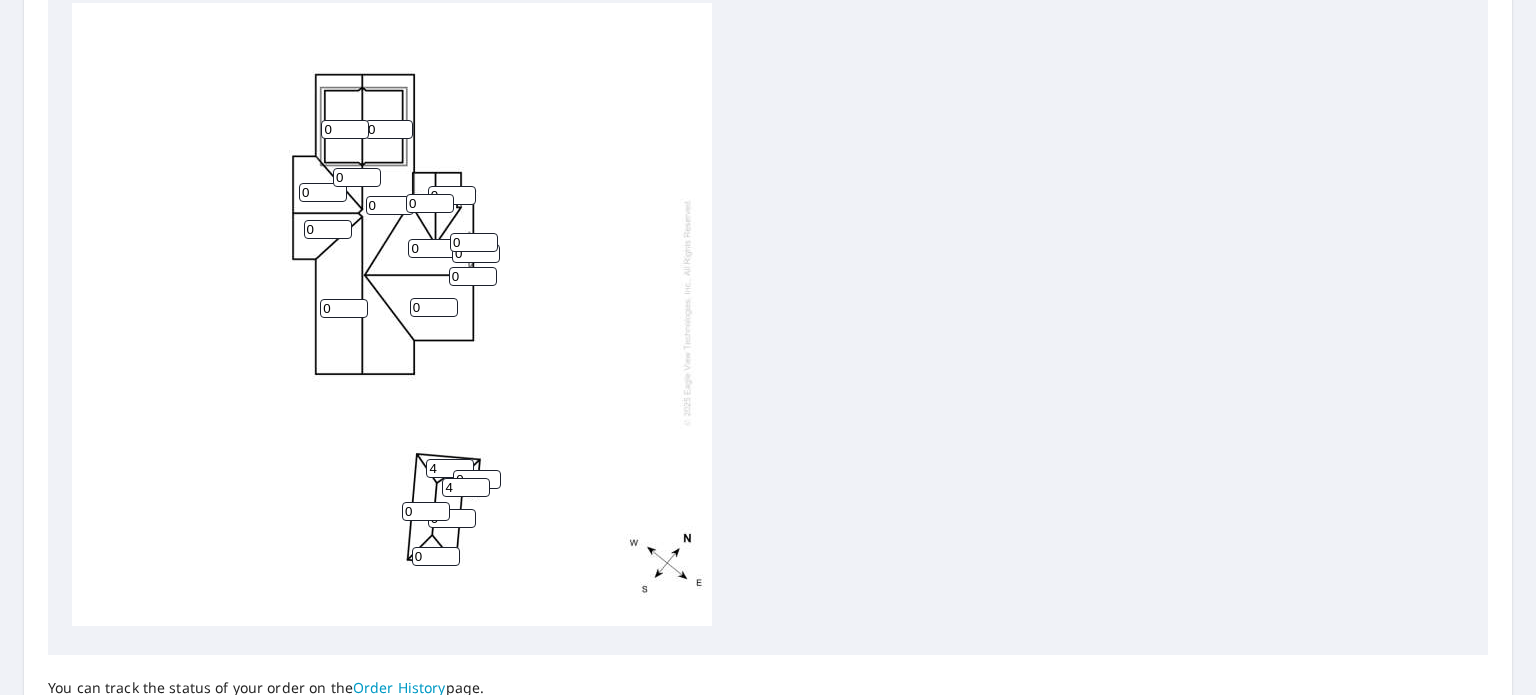type on "4" 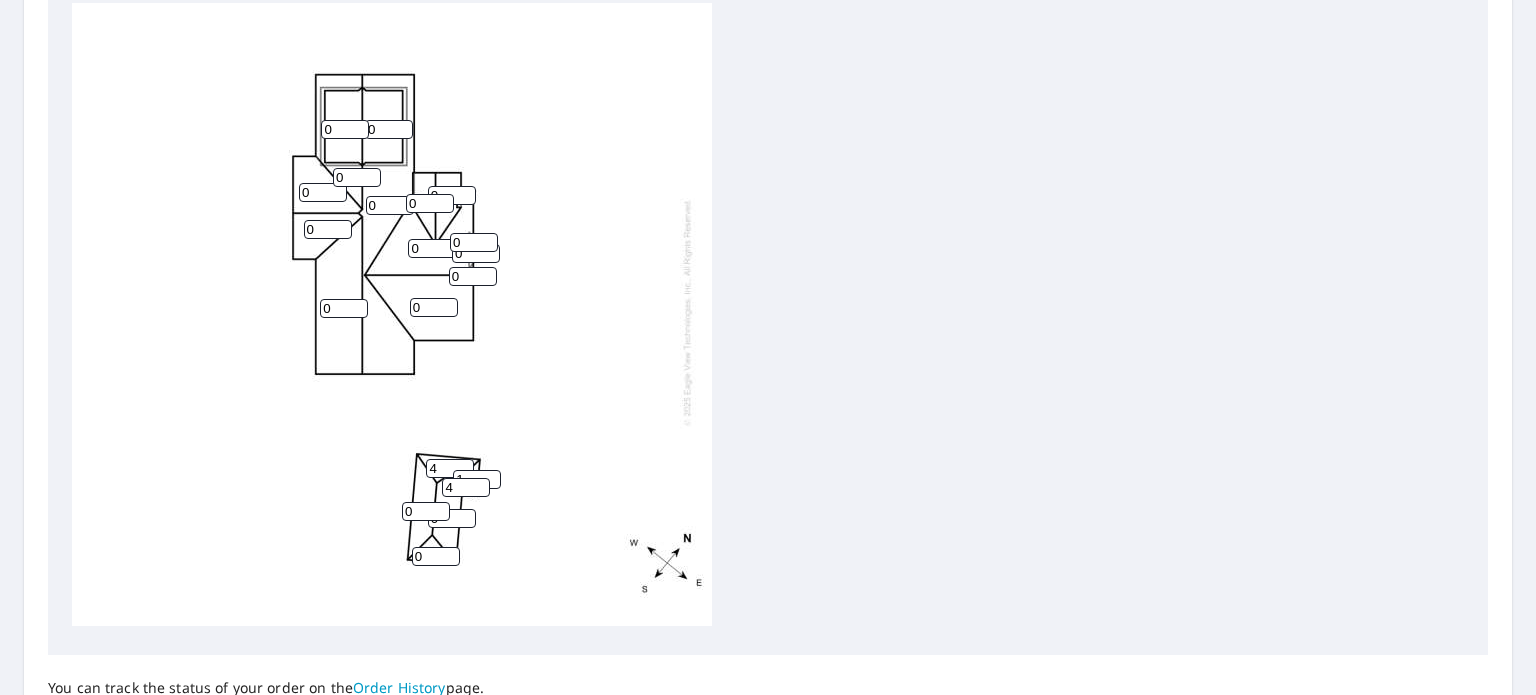 click on "1" at bounding box center [477, 479] 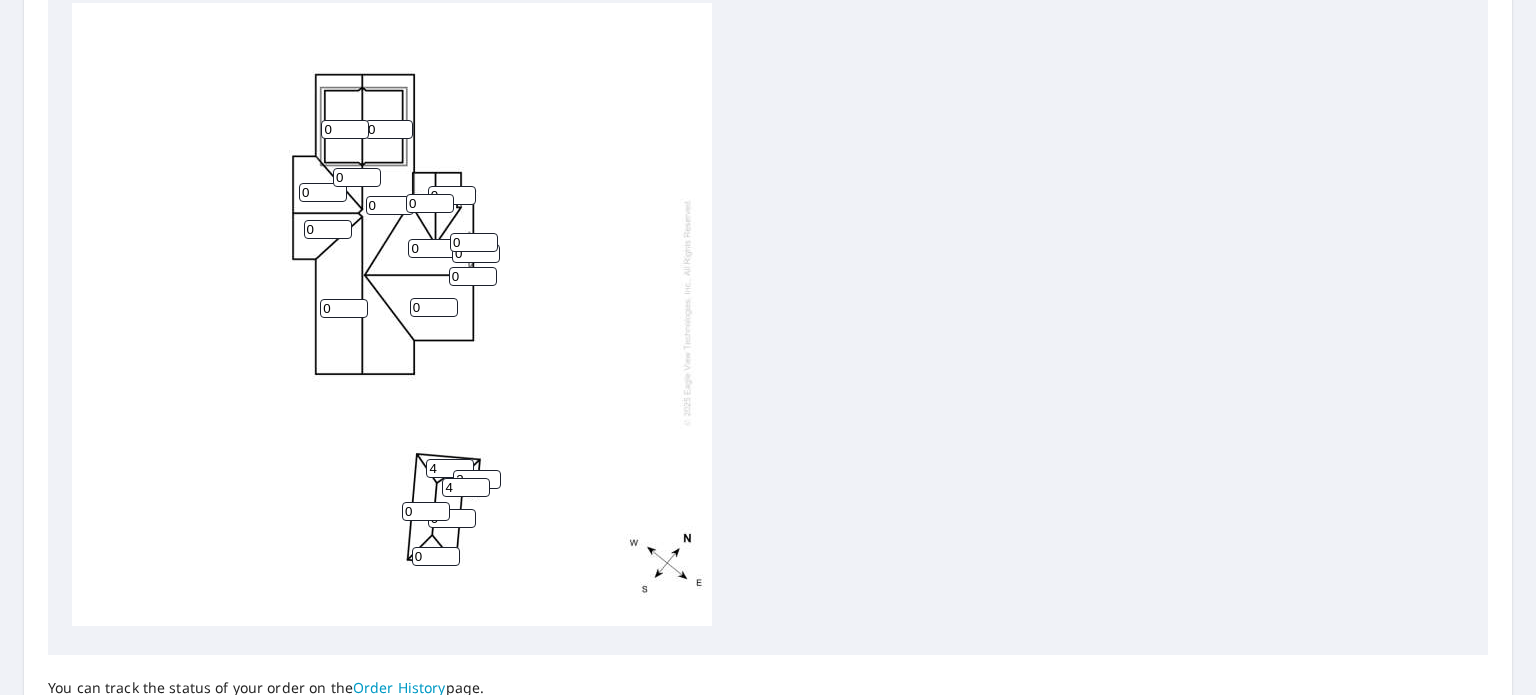 click on "2" at bounding box center [477, 479] 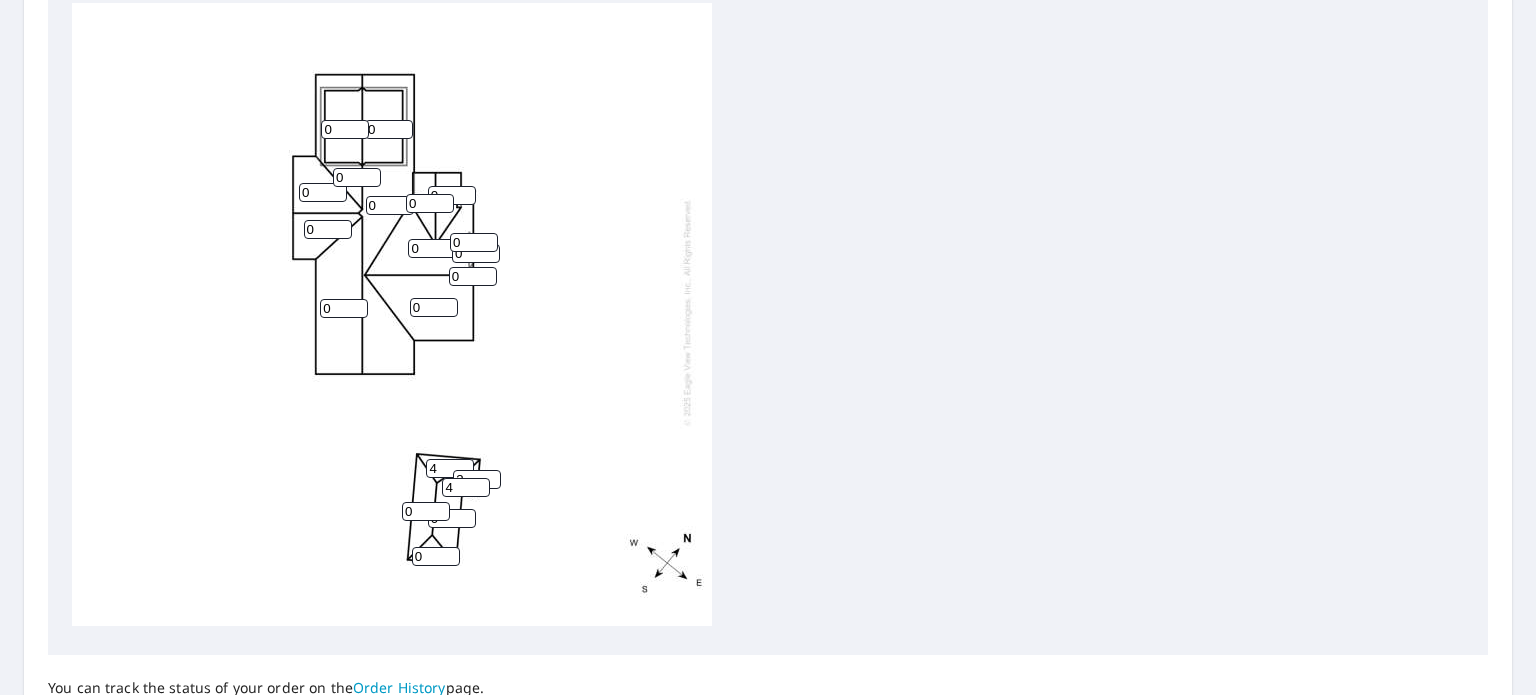 click on "3" at bounding box center [477, 479] 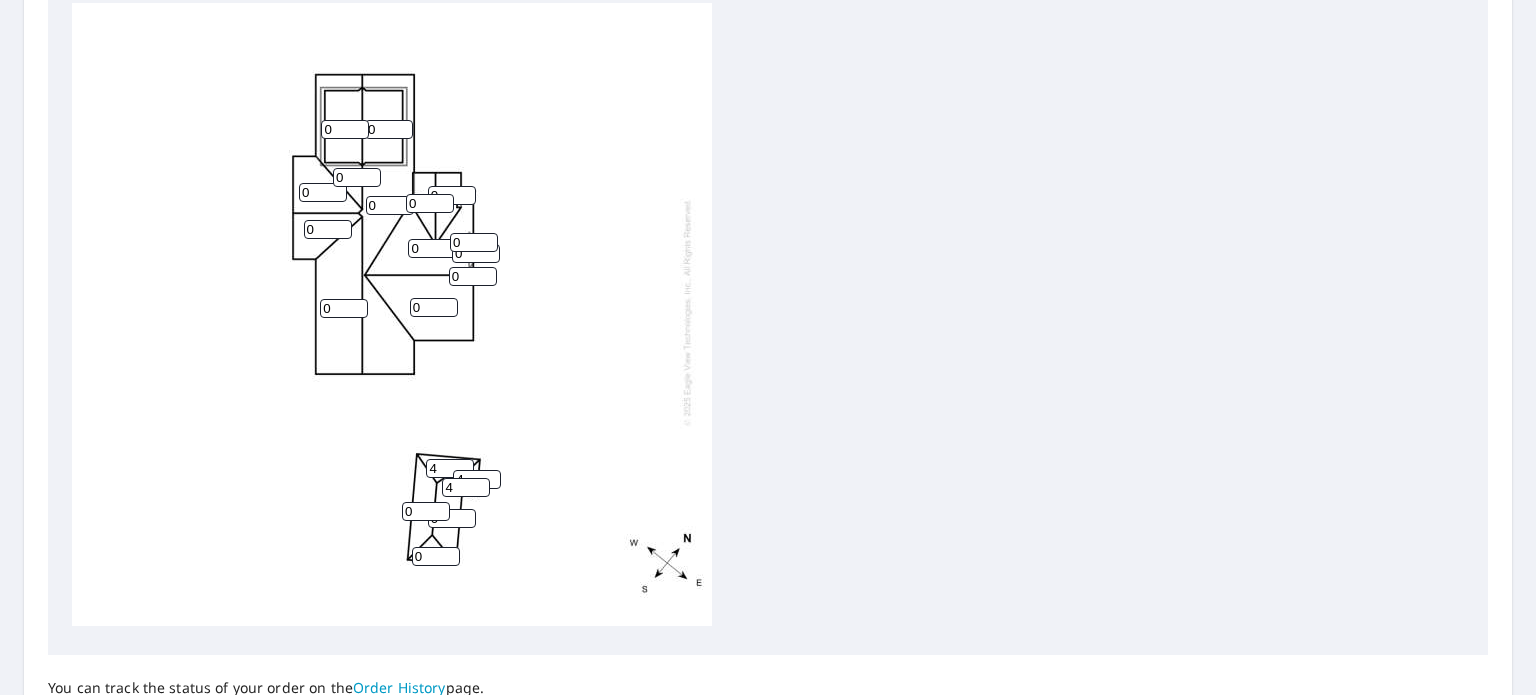 type on "4" 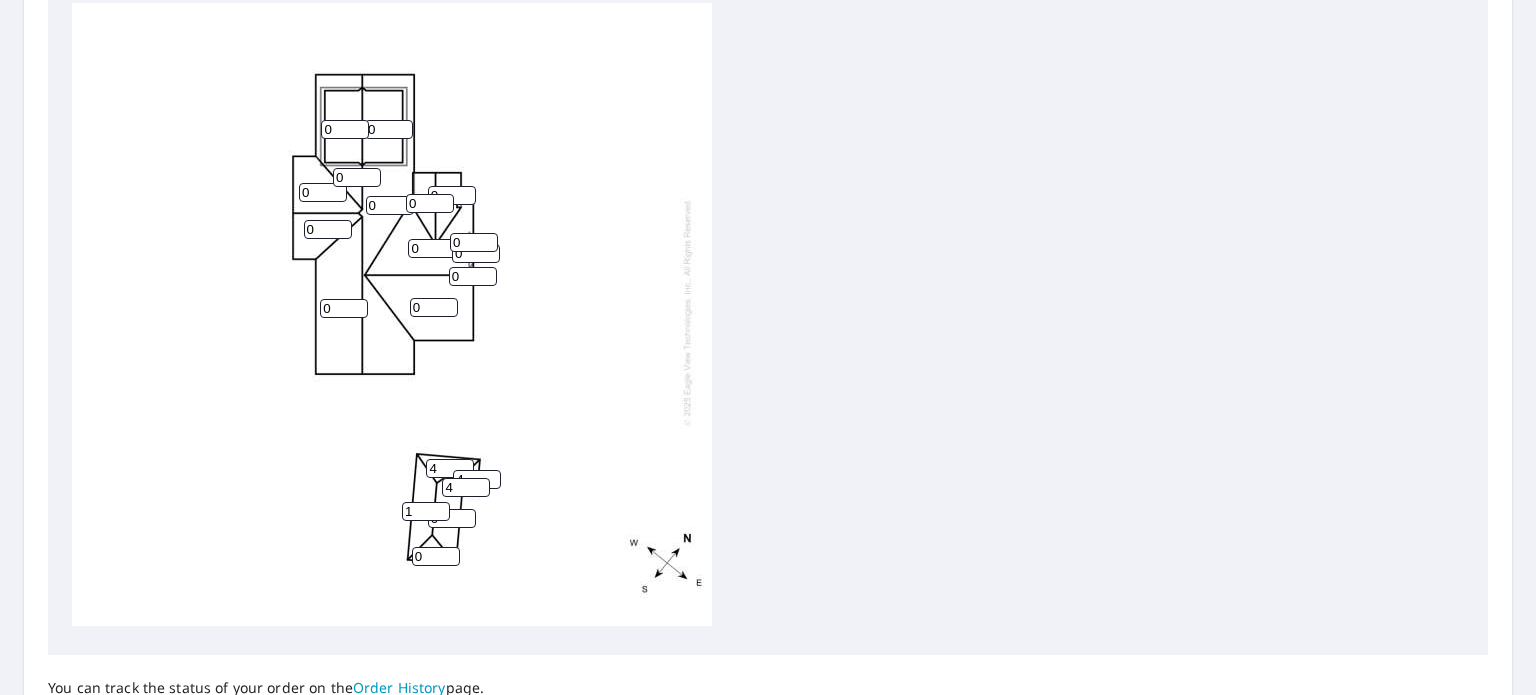 click on "1" at bounding box center (426, 511) 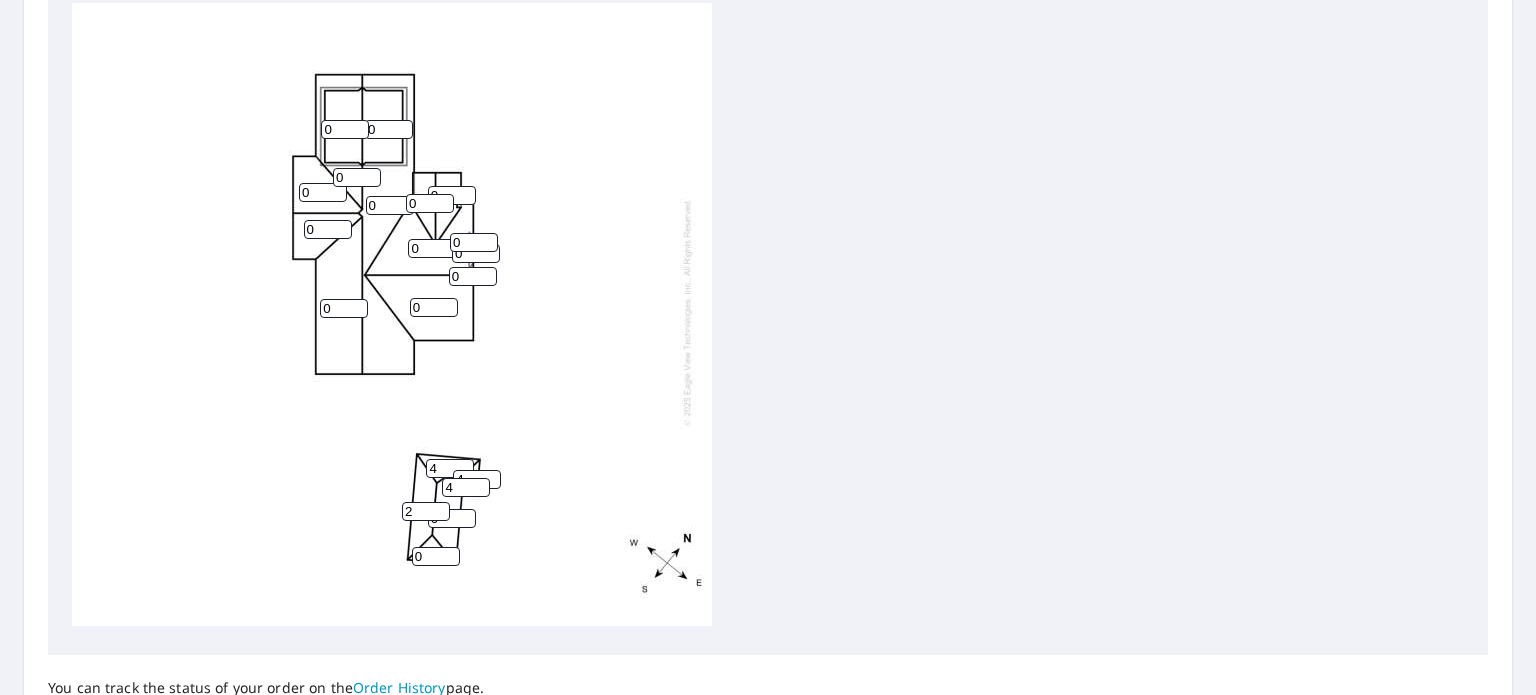 click on "2" at bounding box center [426, 511] 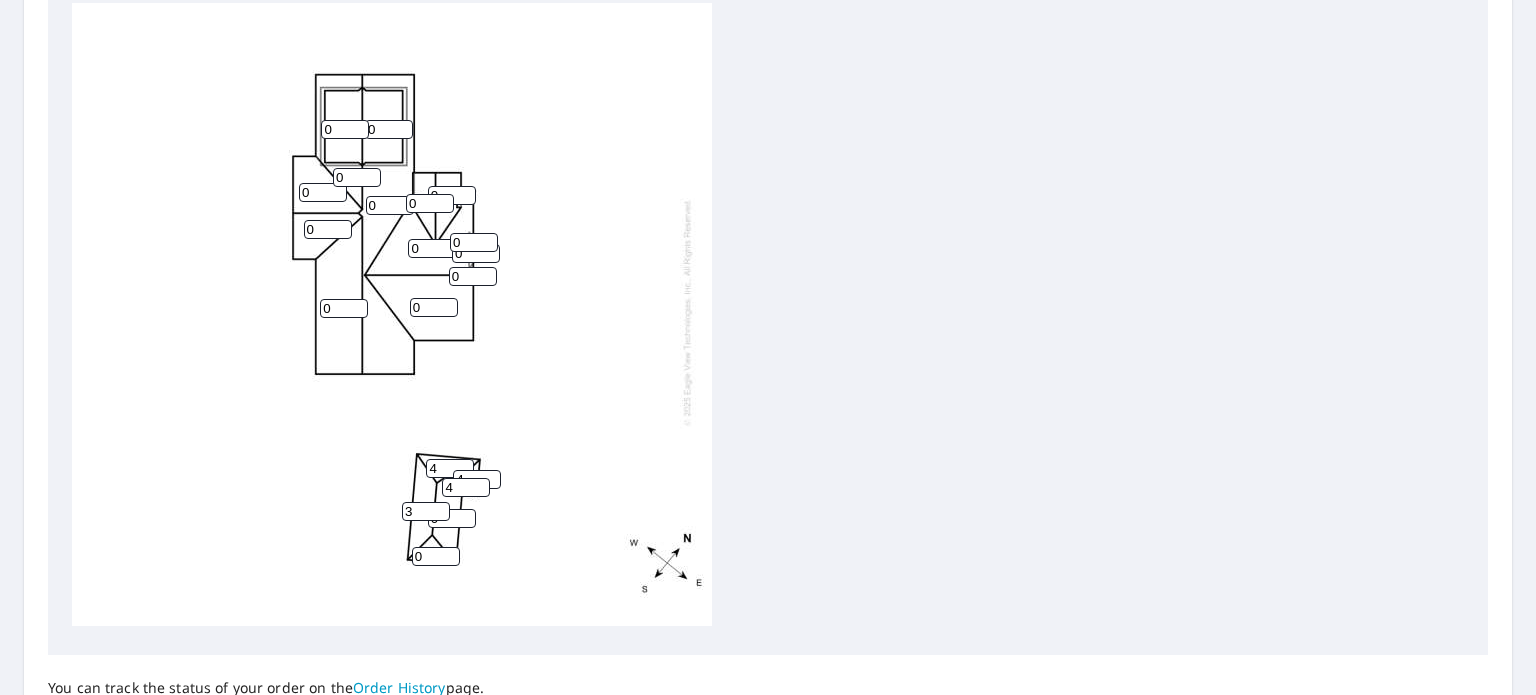 click on "3" at bounding box center (426, 511) 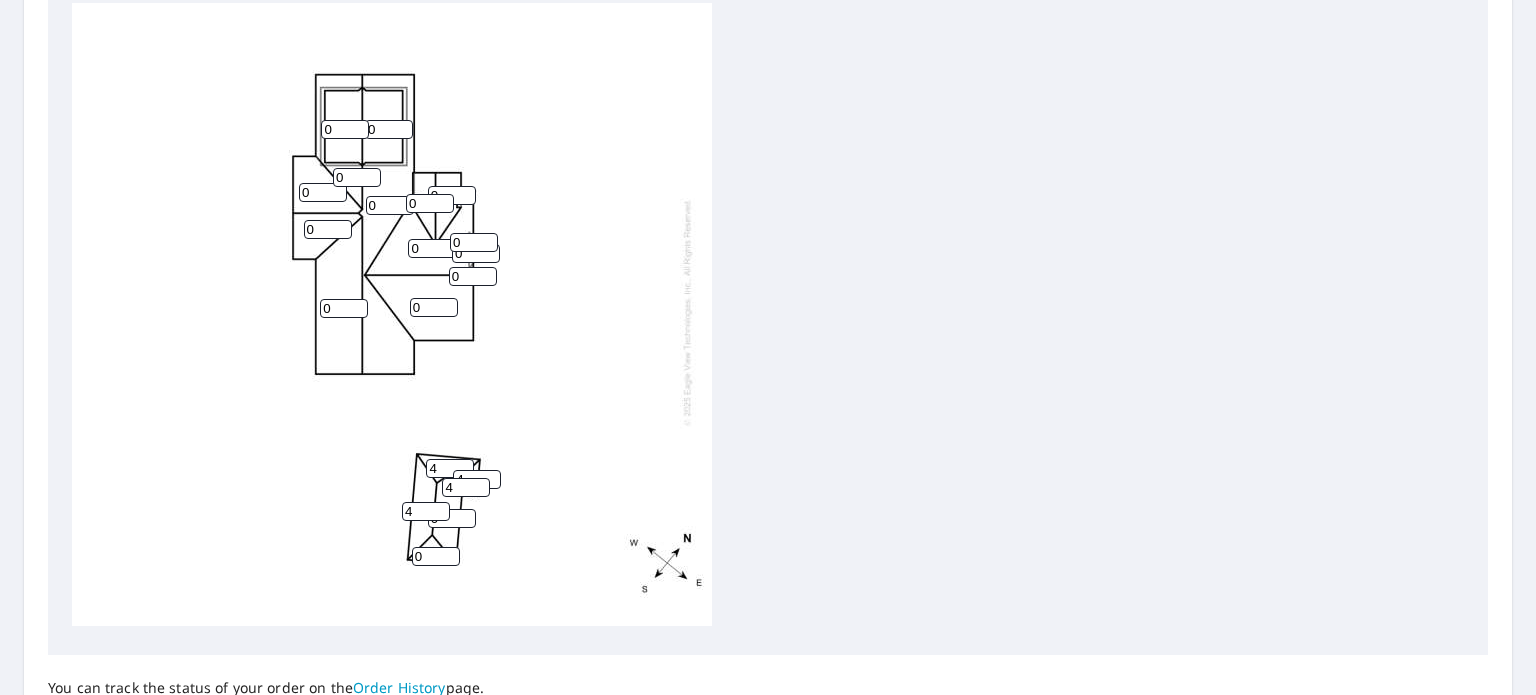 type on "4" 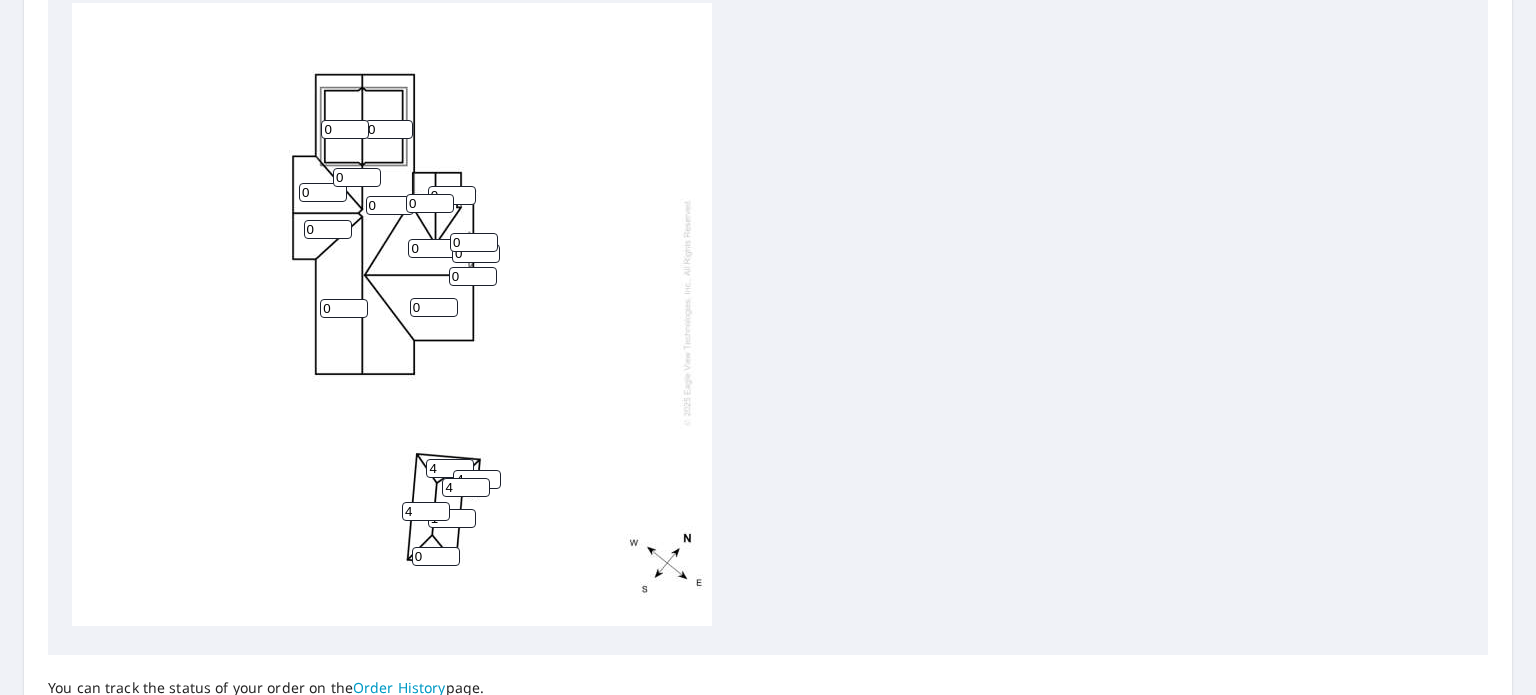 click on "1" at bounding box center [452, 518] 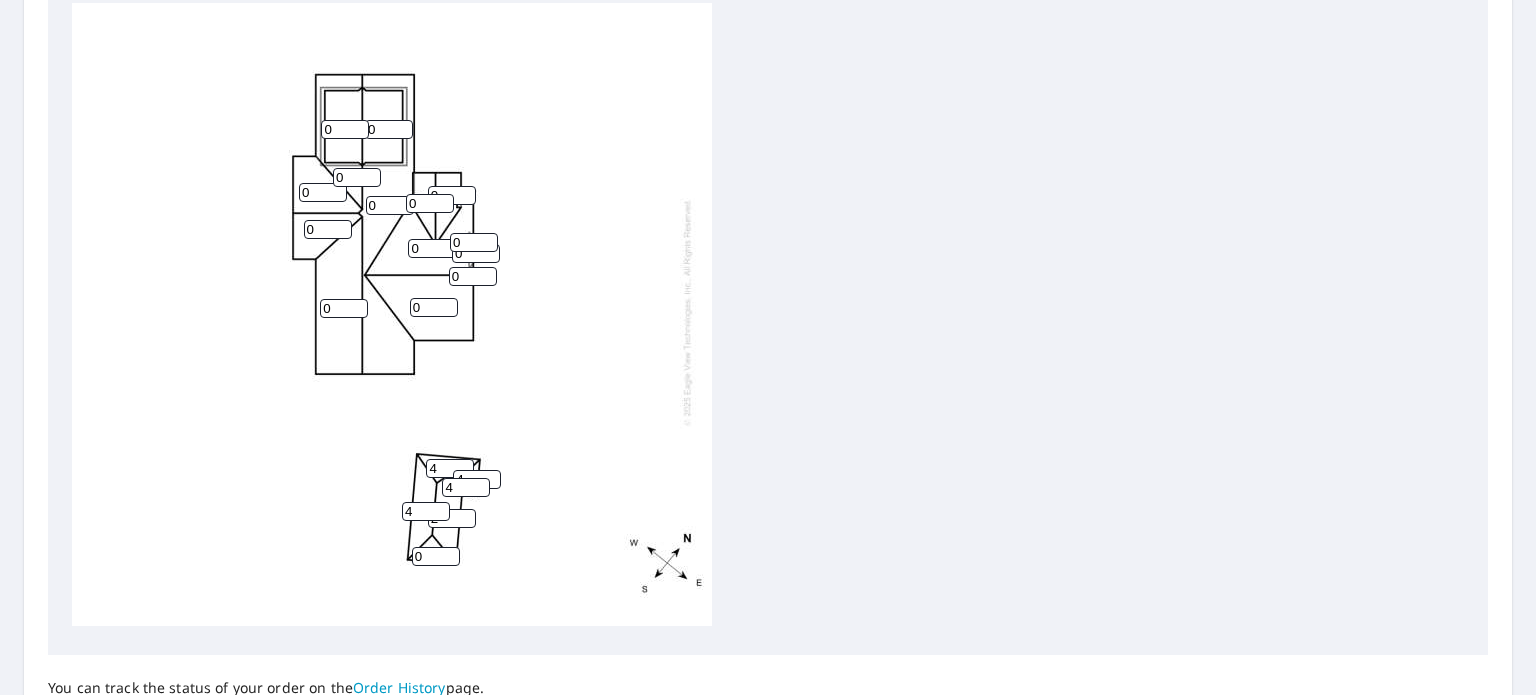 click on "2" at bounding box center (452, 518) 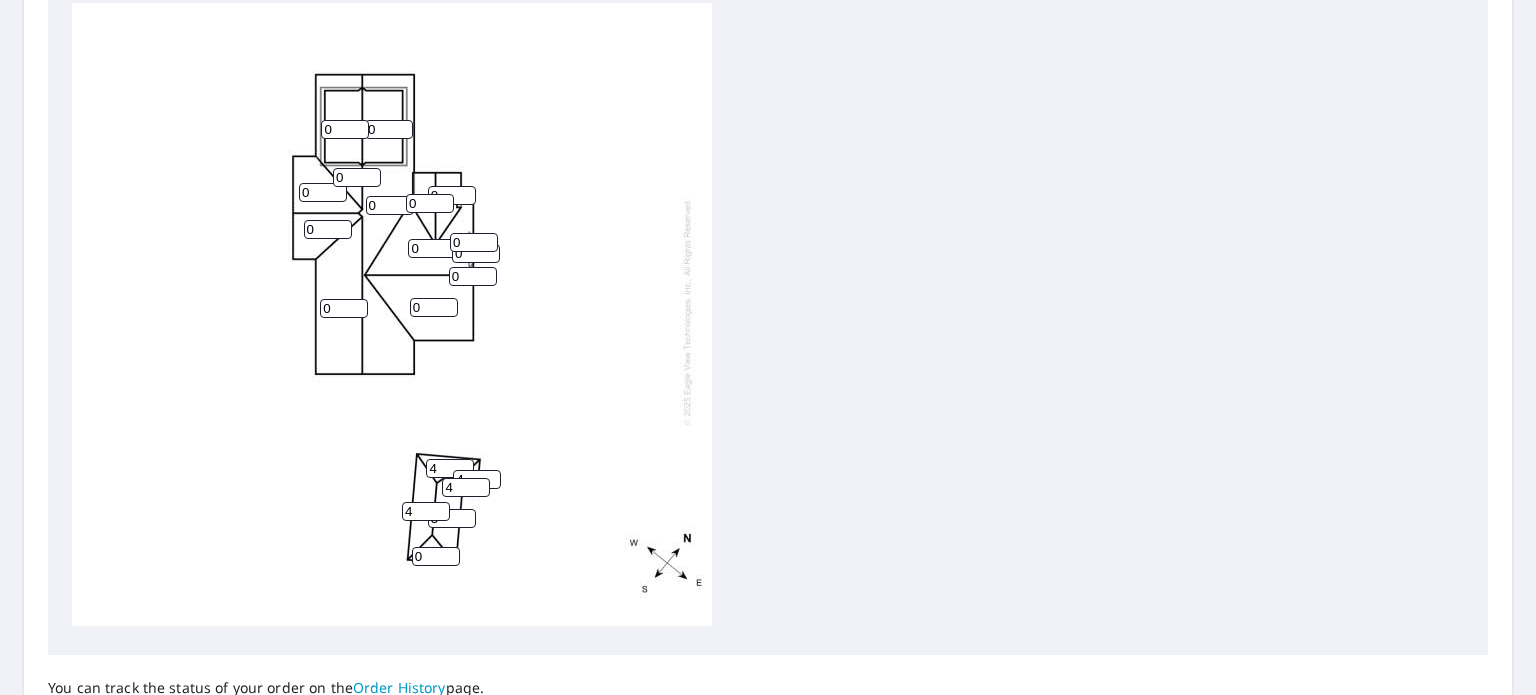 click on "3" at bounding box center [452, 518] 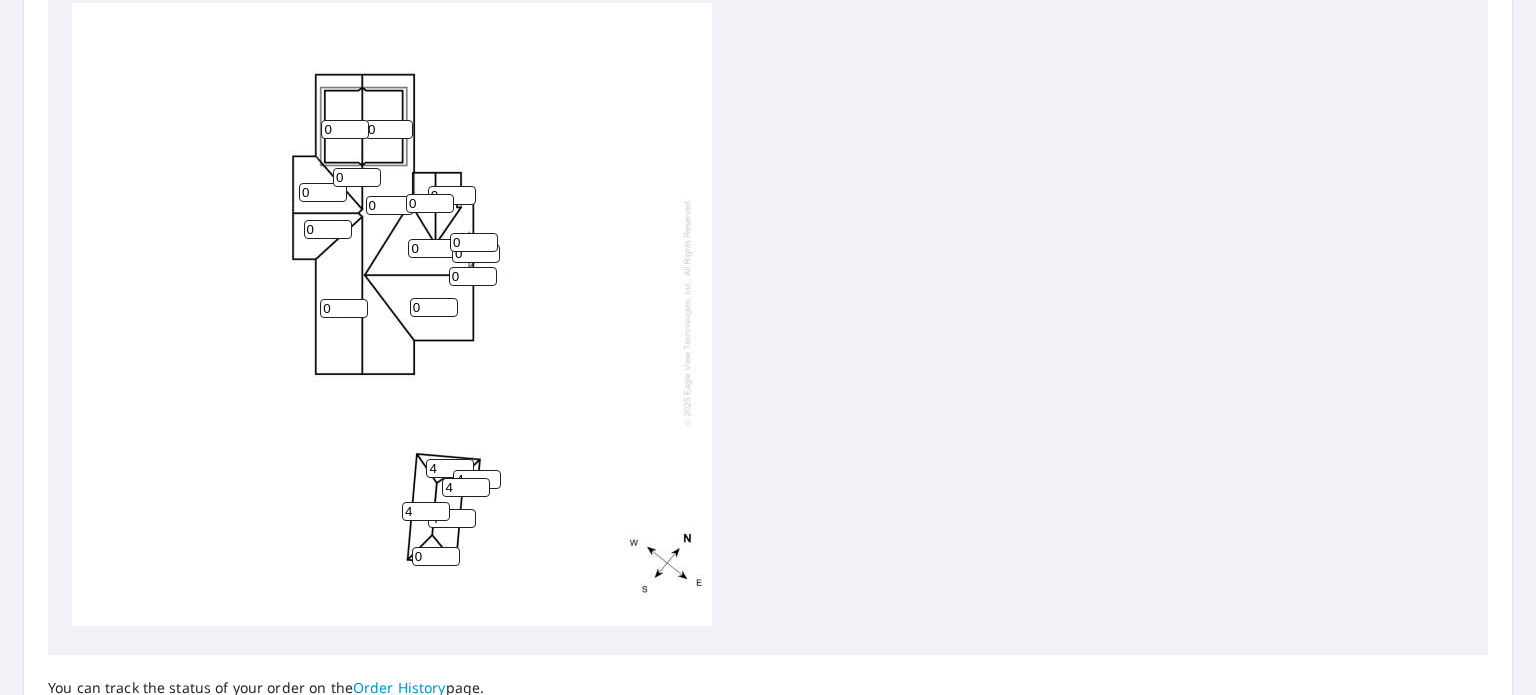 type on "4" 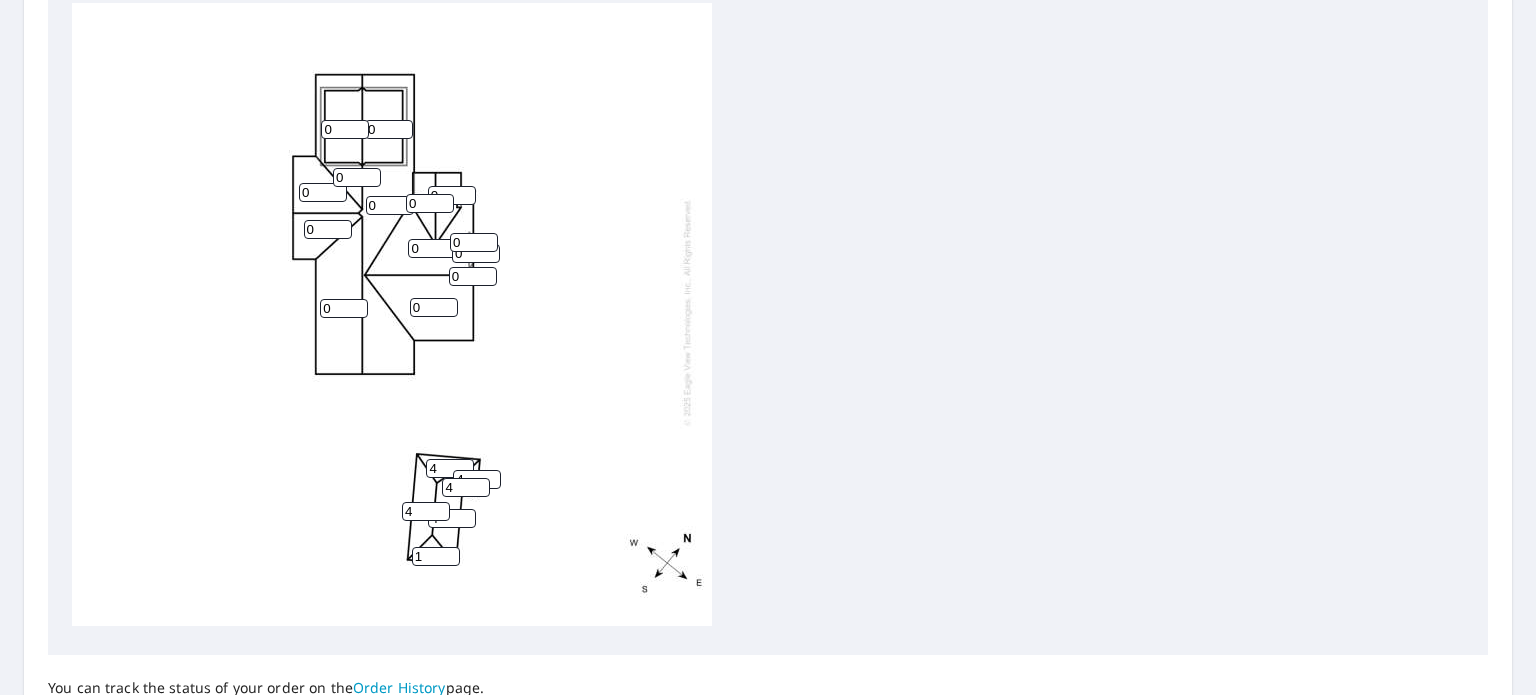 click on "1" at bounding box center (436, 556) 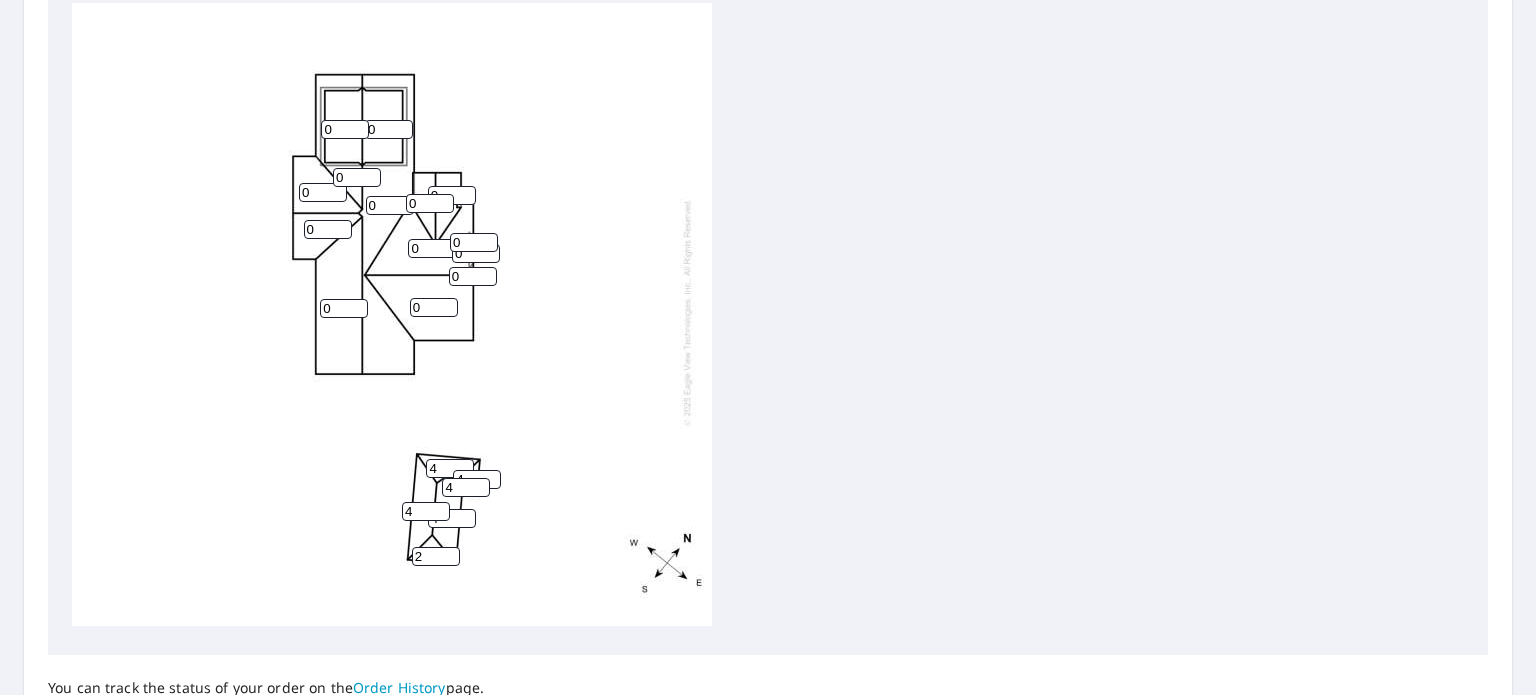 click on "2" at bounding box center [436, 556] 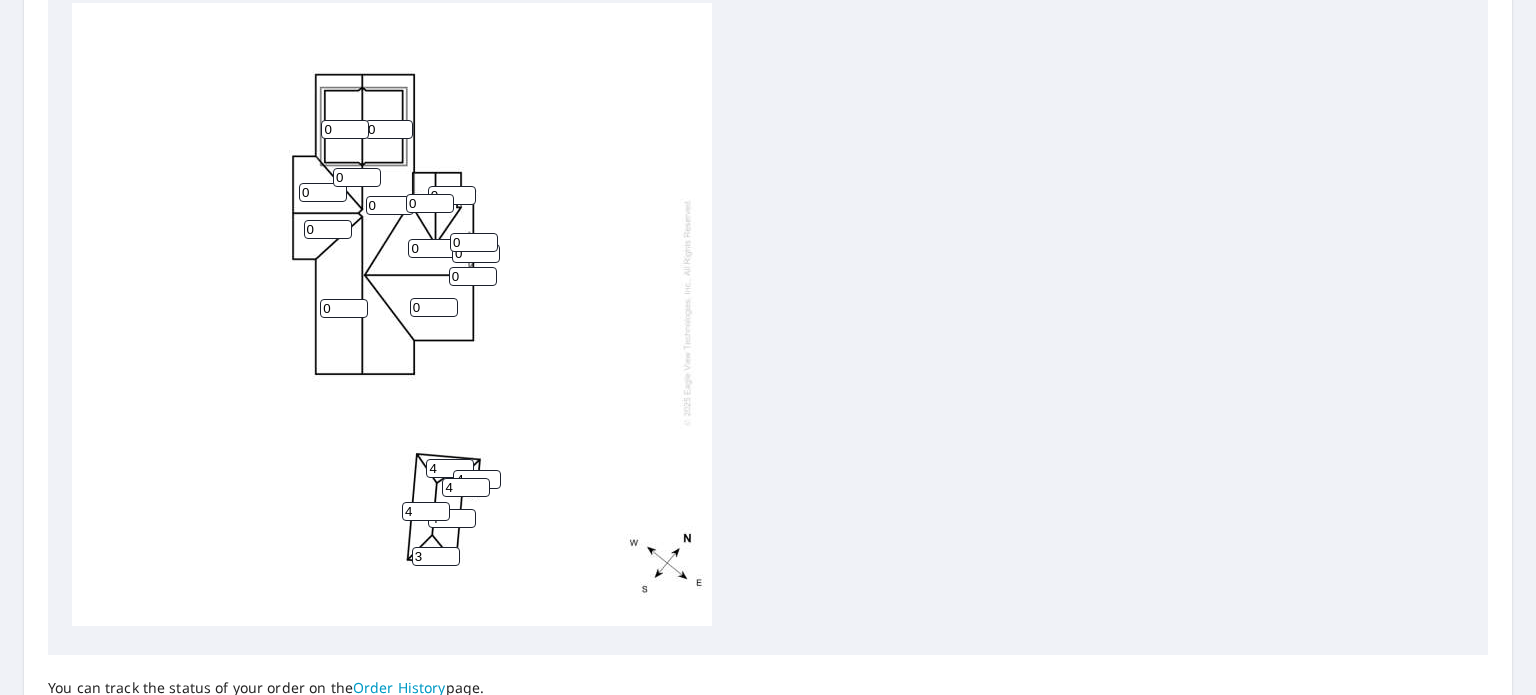 click on "3" at bounding box center (436, 556) 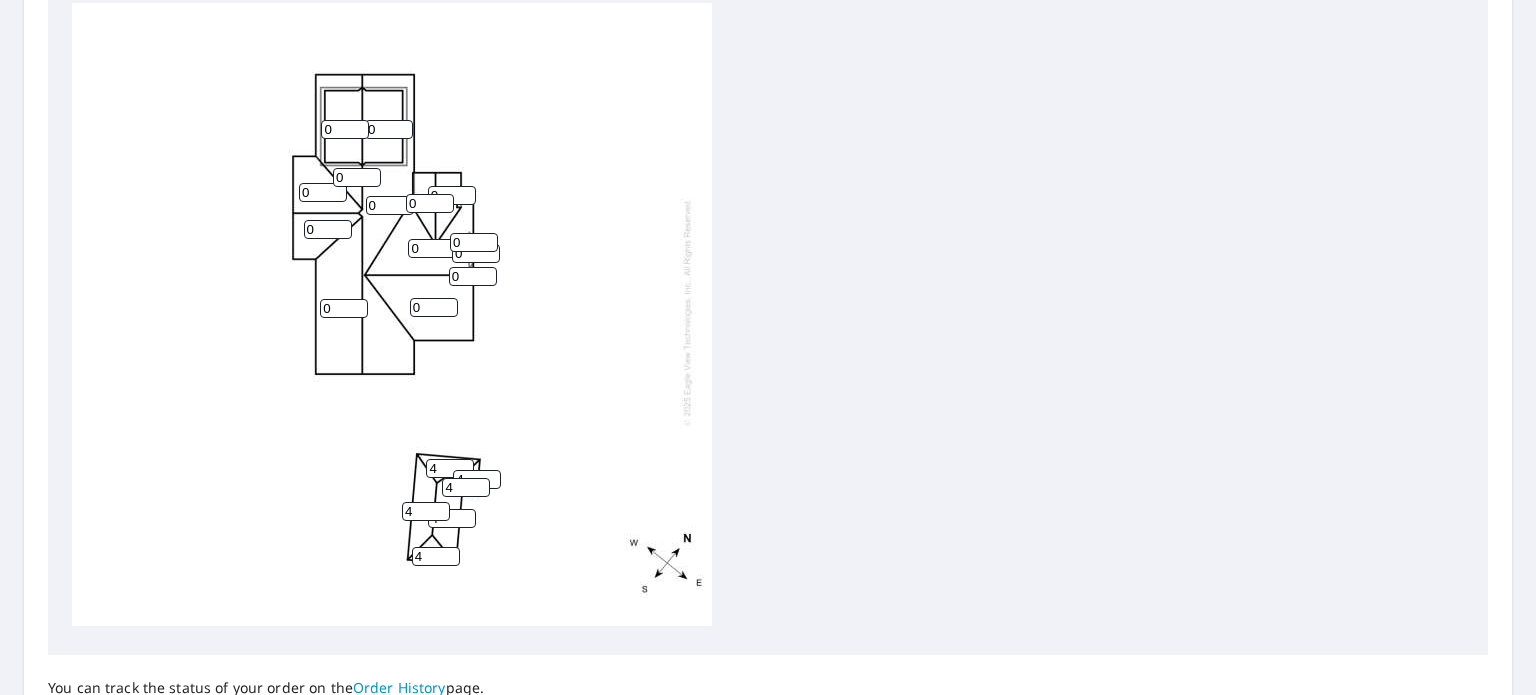 type on "4" 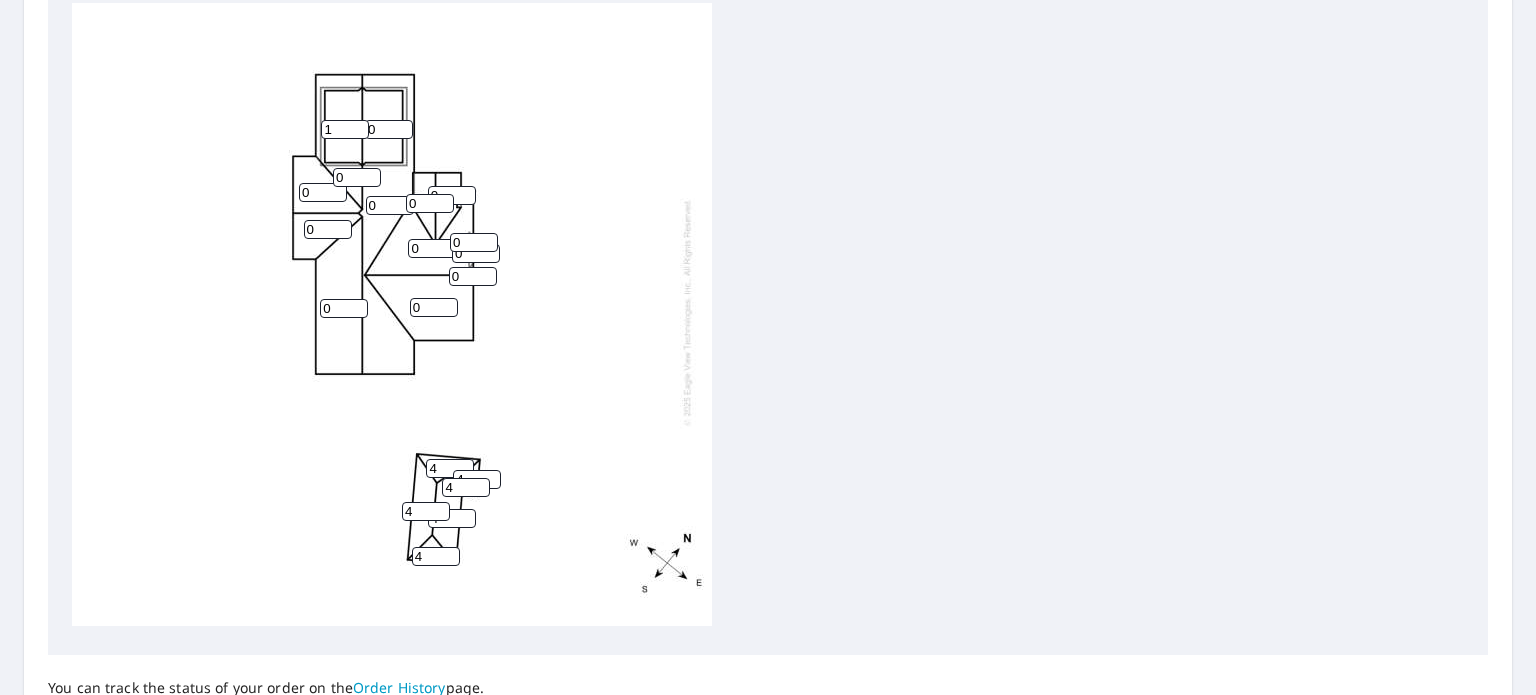 click on "1" at bounding box center [345, 129] 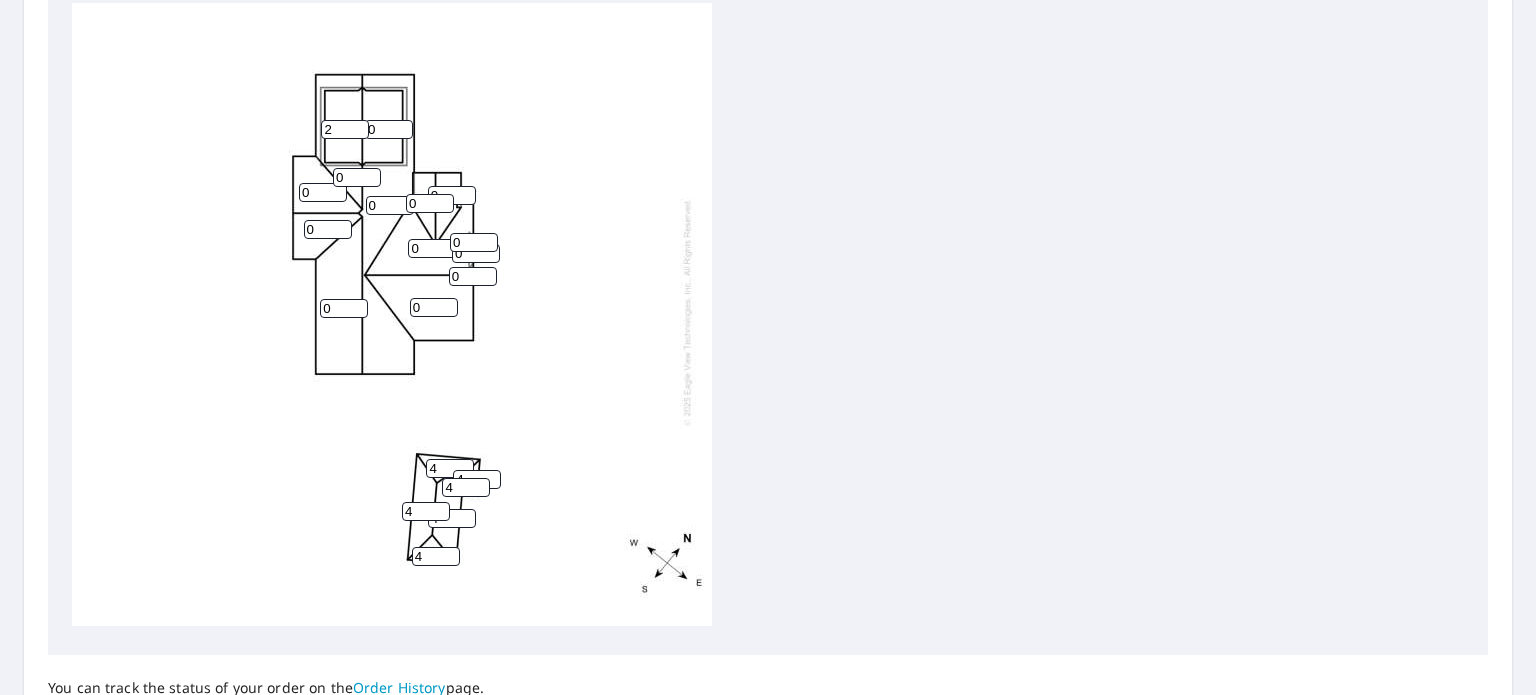 type on "2" 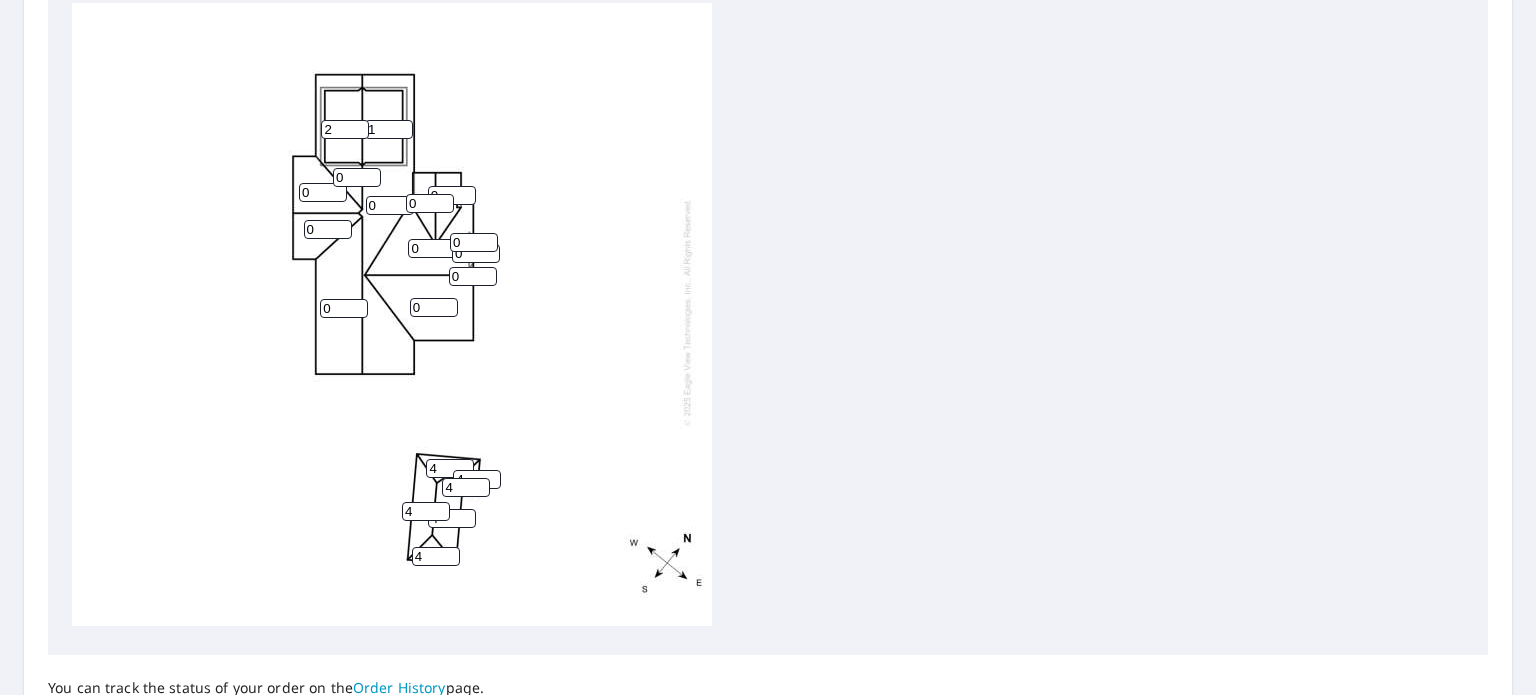 click on "1" at bounding box center [389, 129] 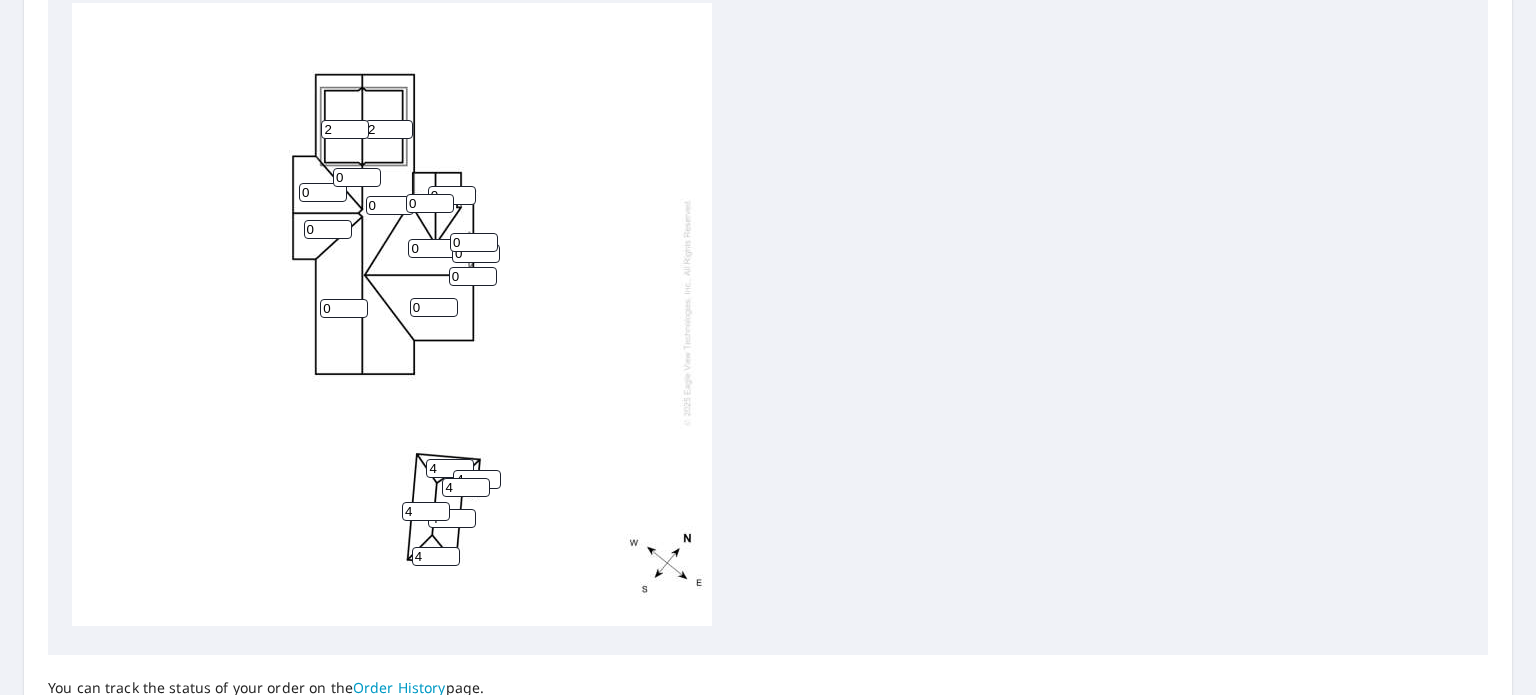 type on "2" 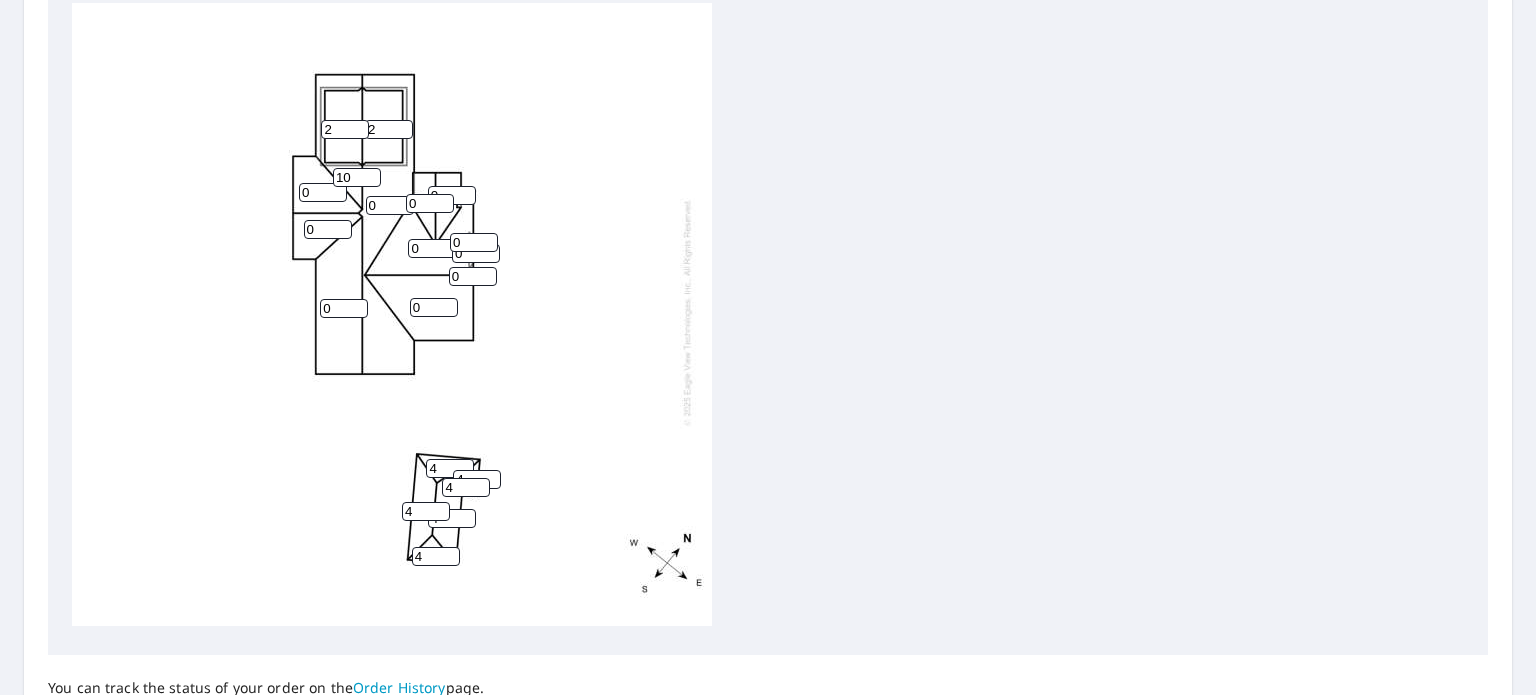 type on "10" 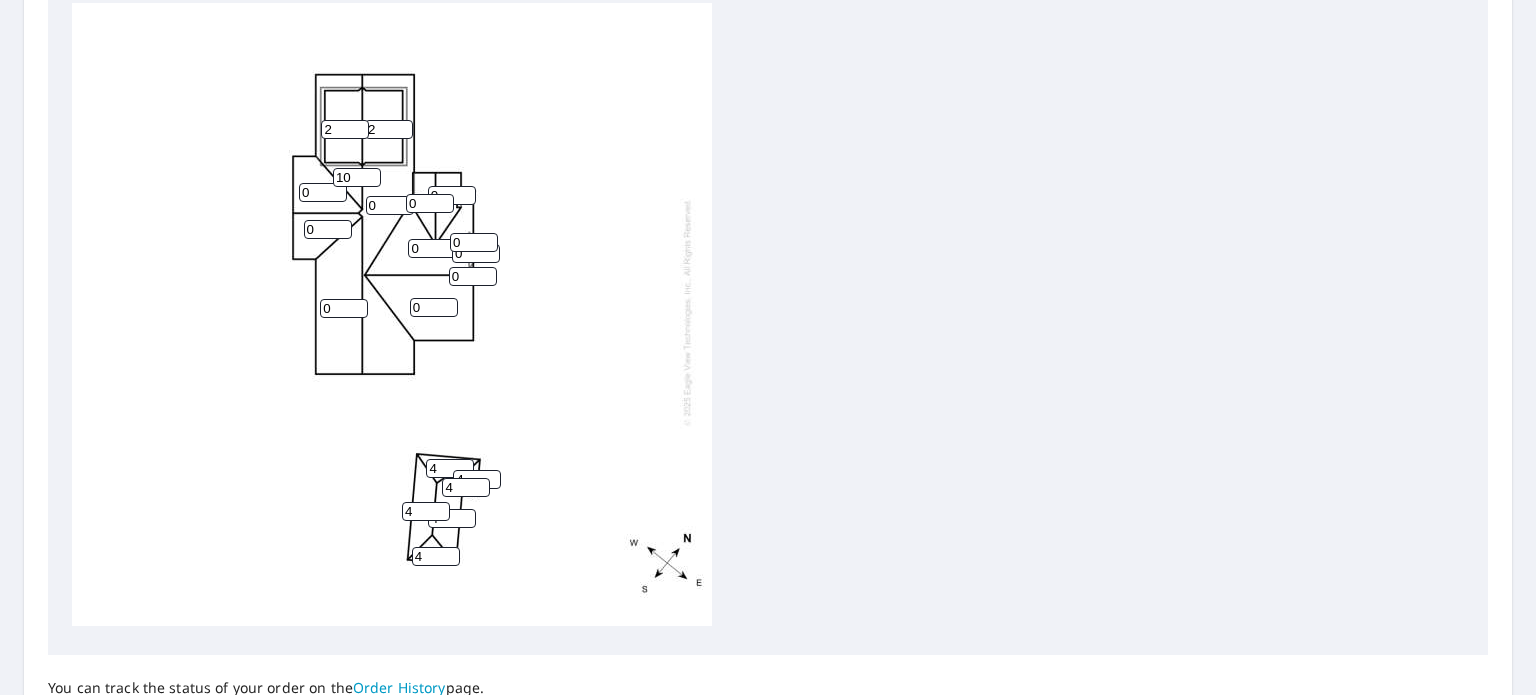 click on "0" at bounding box center (430, 203) 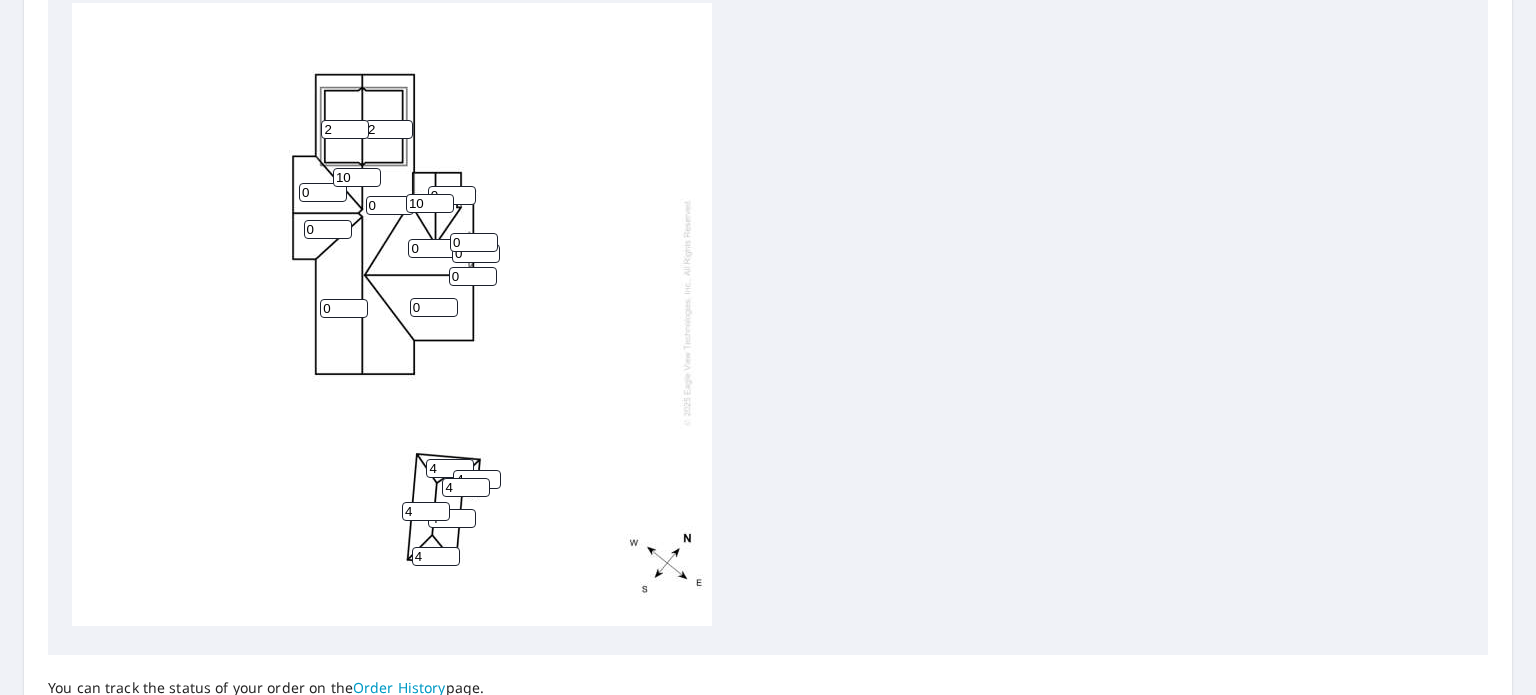 click on "10" at bounding box center (430, 203) 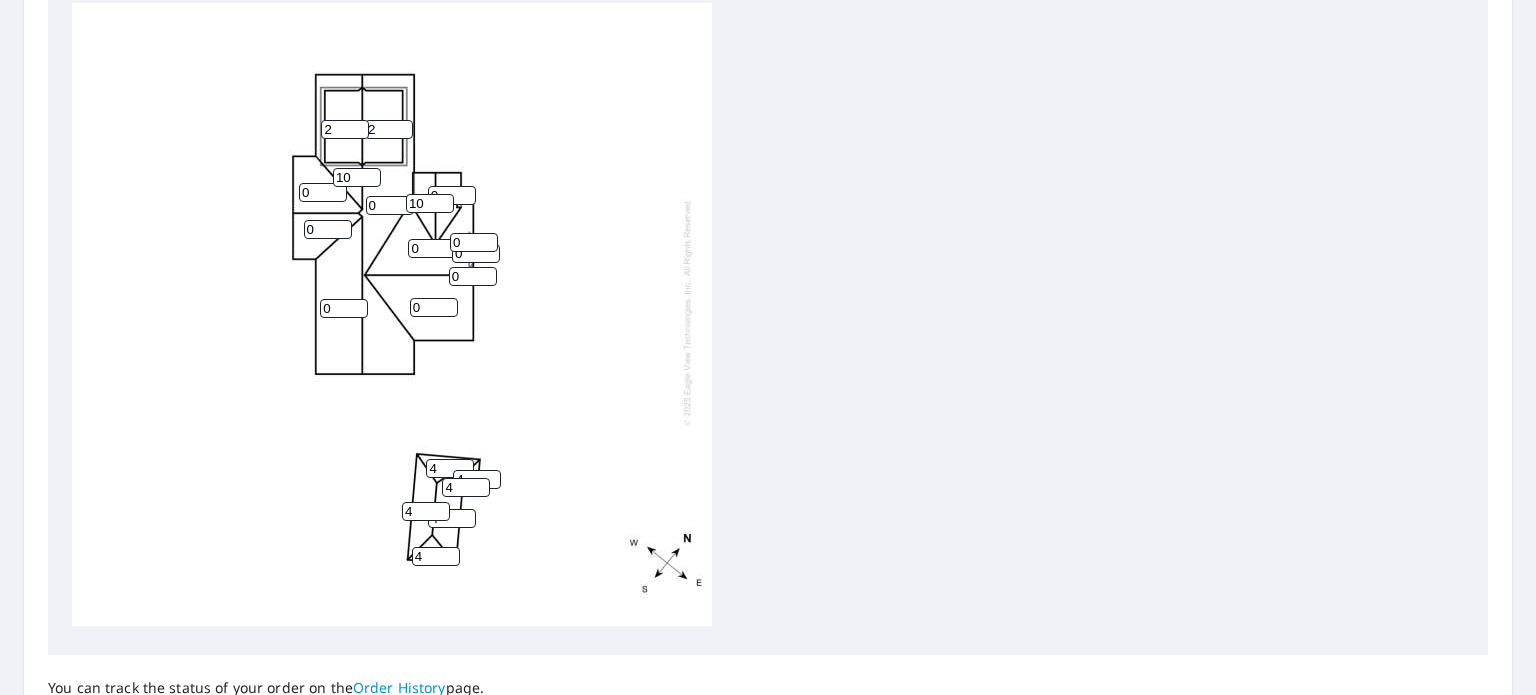 click on "0 0 0 0 2 2 0 10 0 4 4 0 10 4 4 4 4 0 0 0" at bounding box center (392, 312) 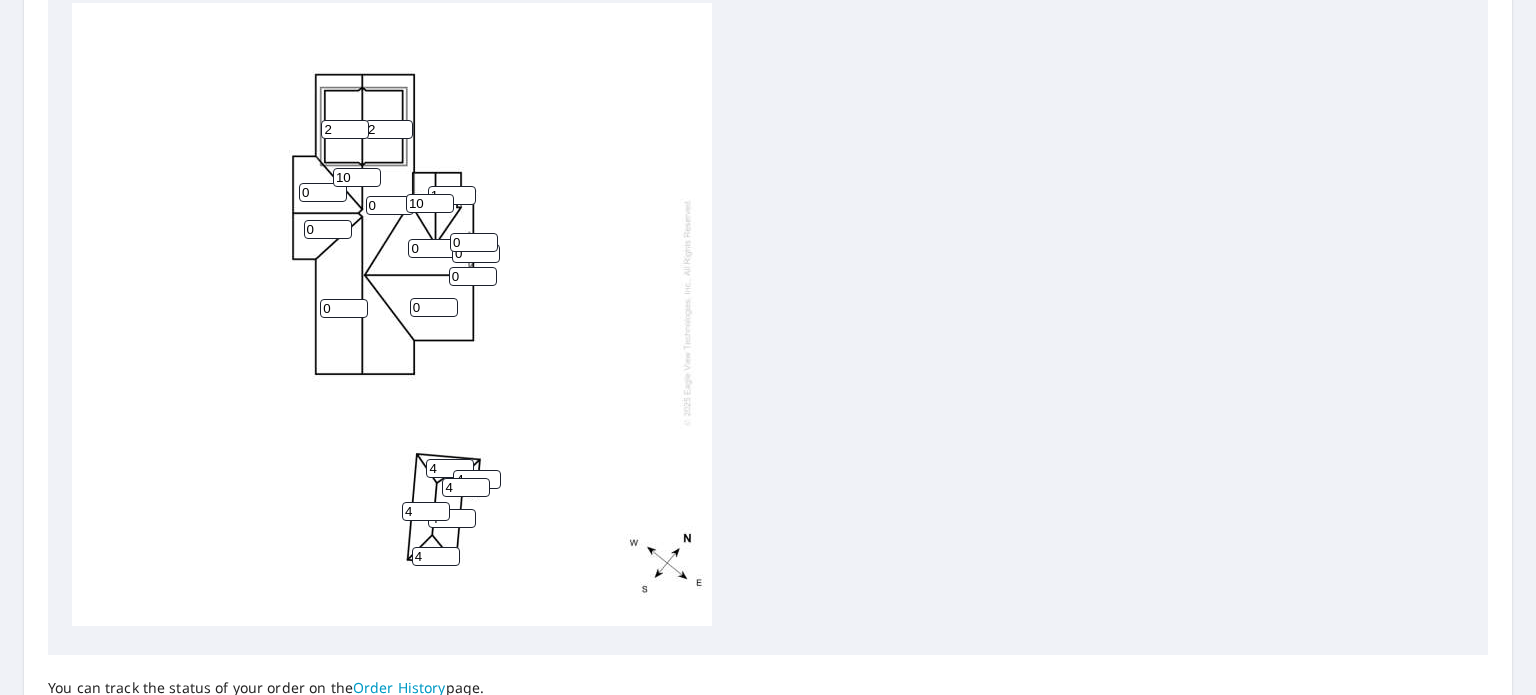 click on "1" at bounding box center (452, 195) 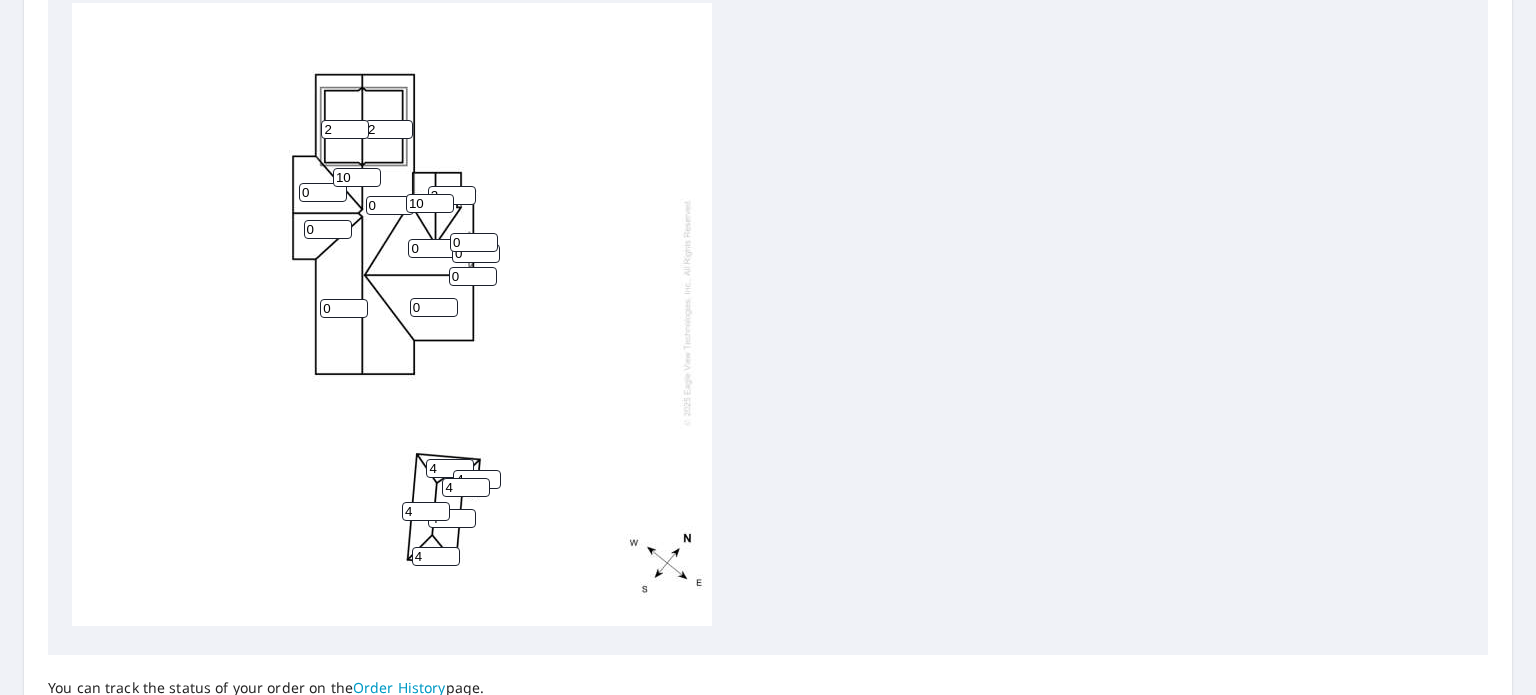 click on "2" at bounding box center [452, 195] 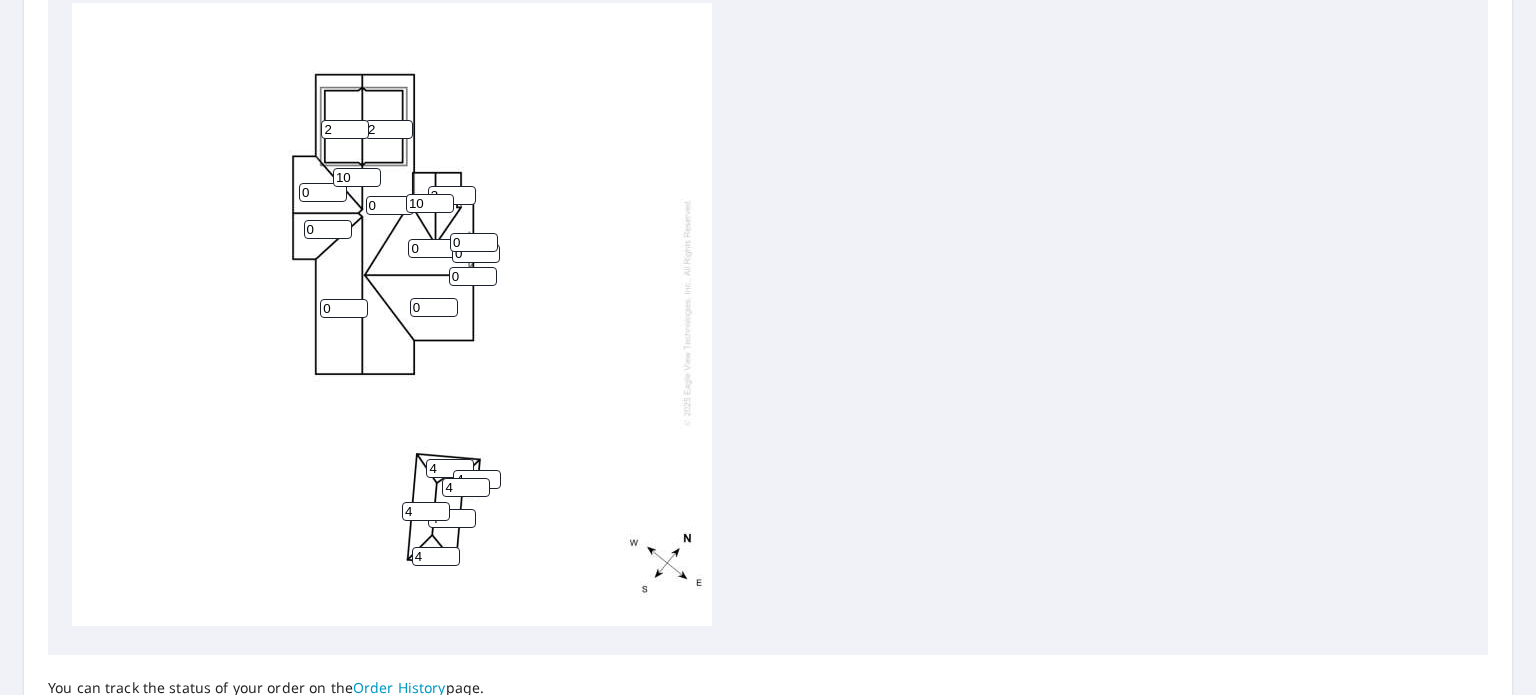 click on "3" at bounding box center (452, 195) 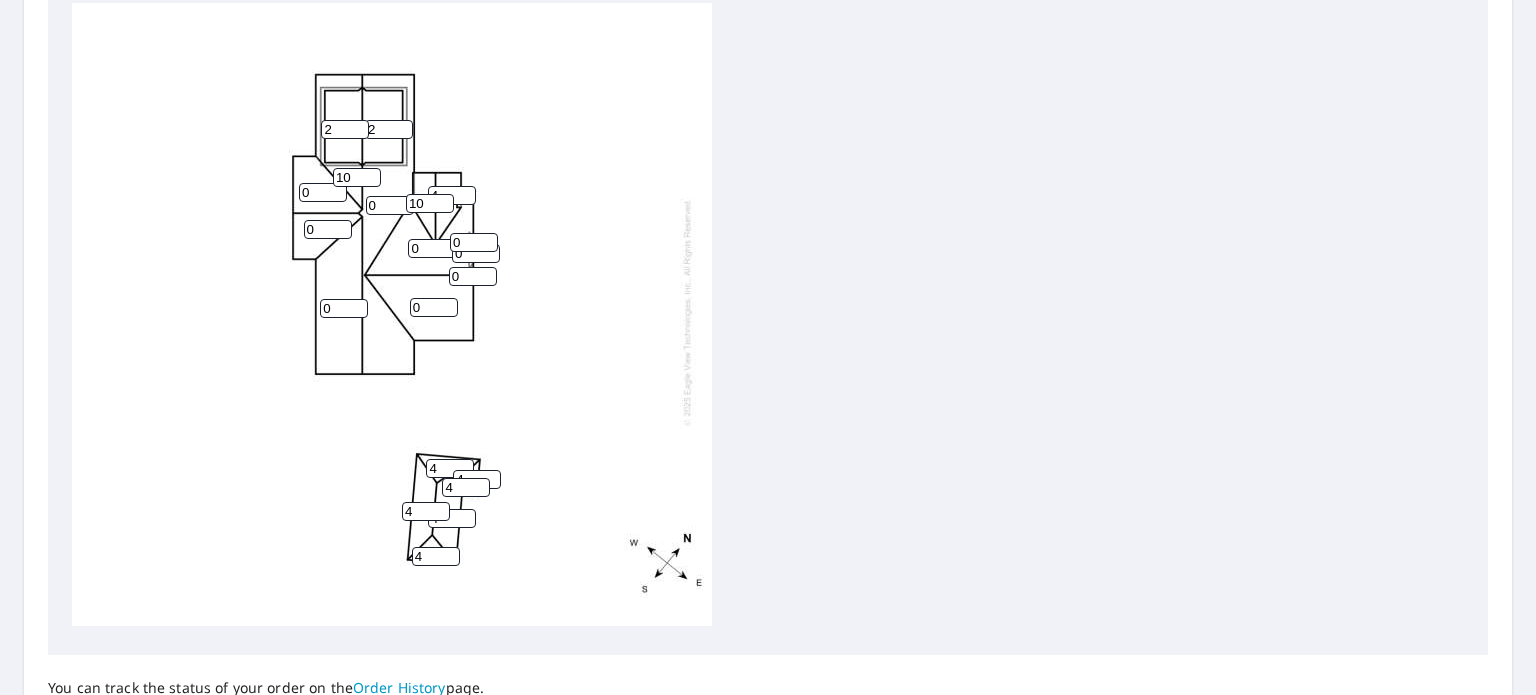 click on "4" at bounding box center (452, 195) 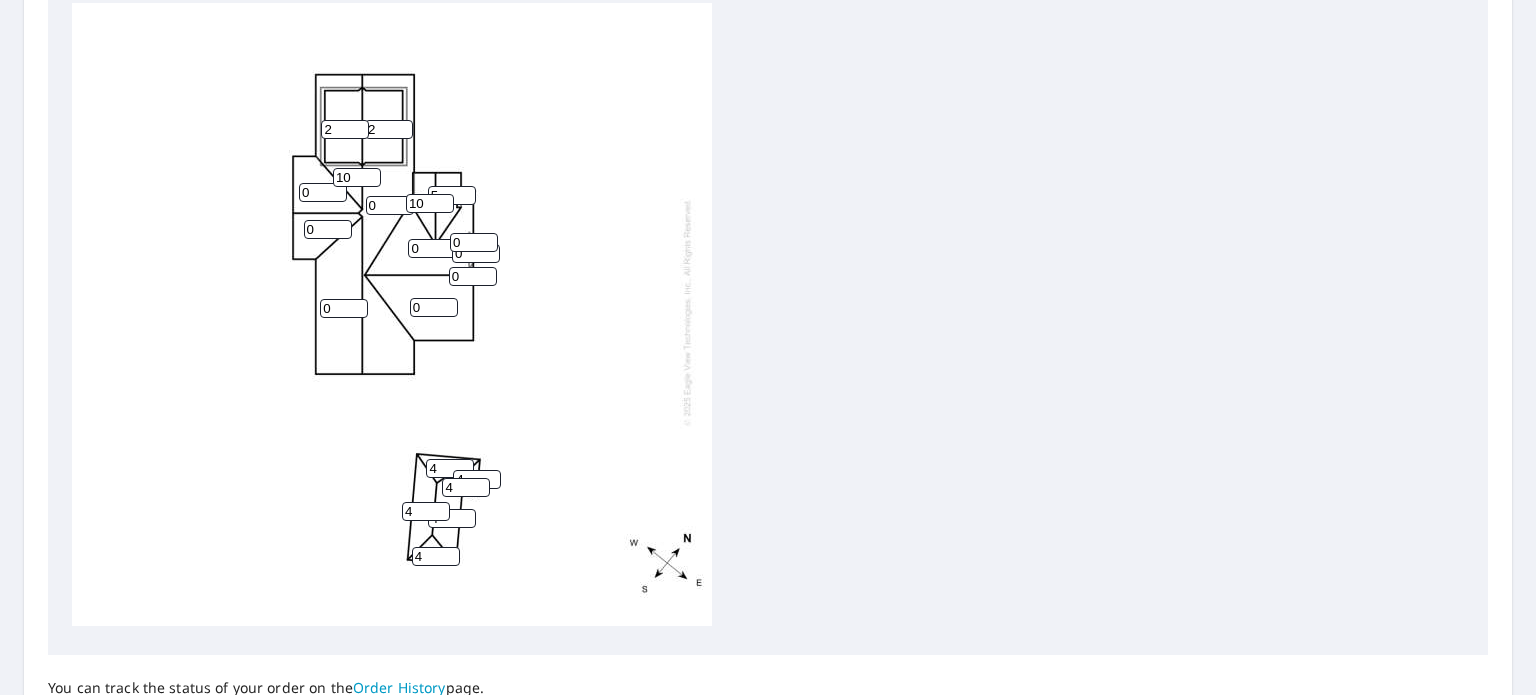click on "5" at bounding box center [452, 195] 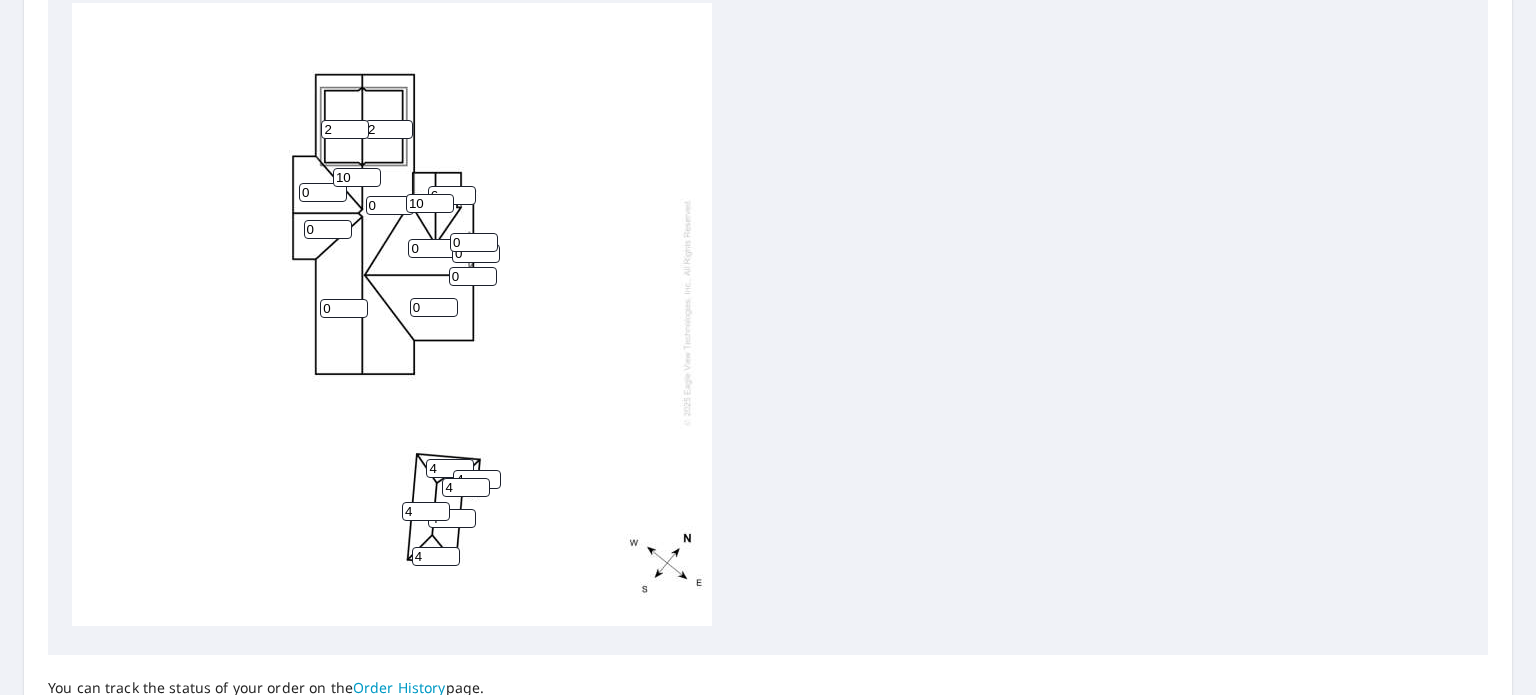 click on "6" at bounding box center (452, 195) 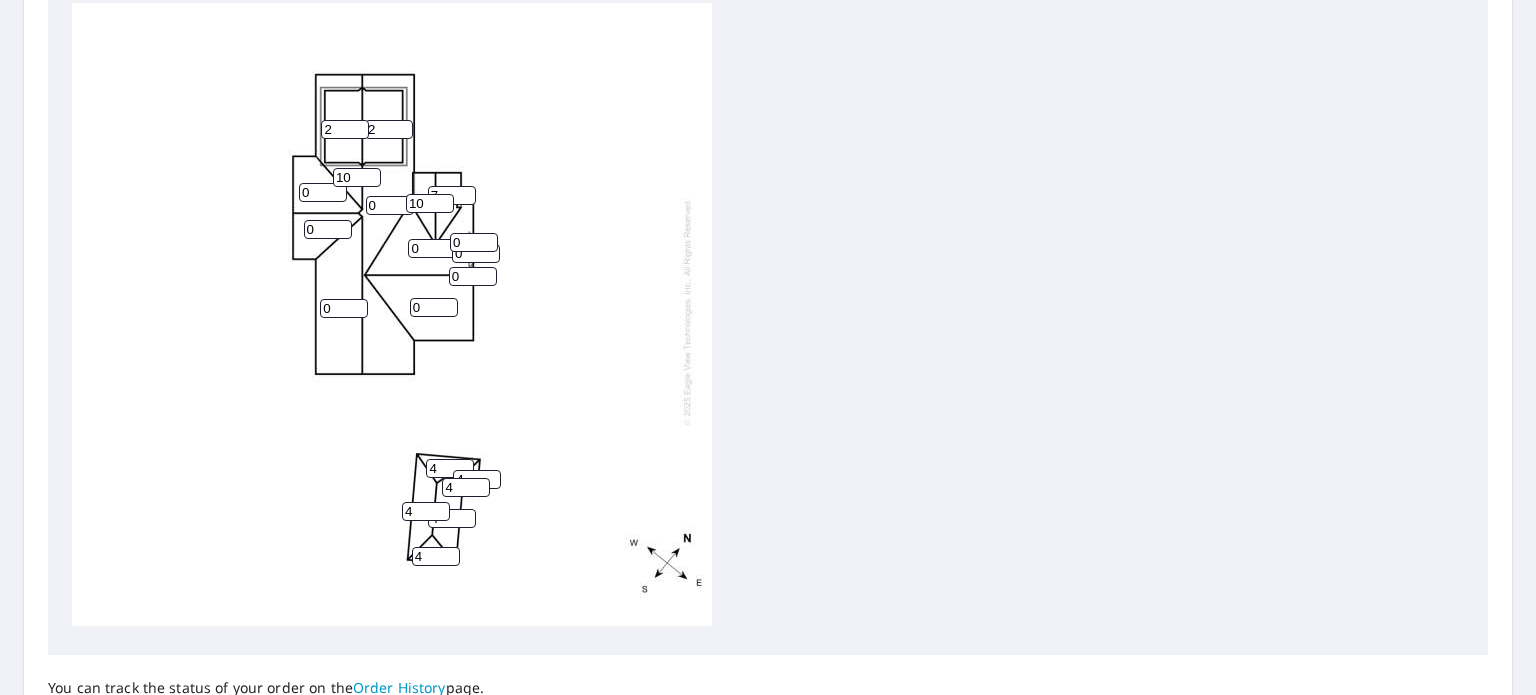 click on "7" at bounding box center [452, 195] 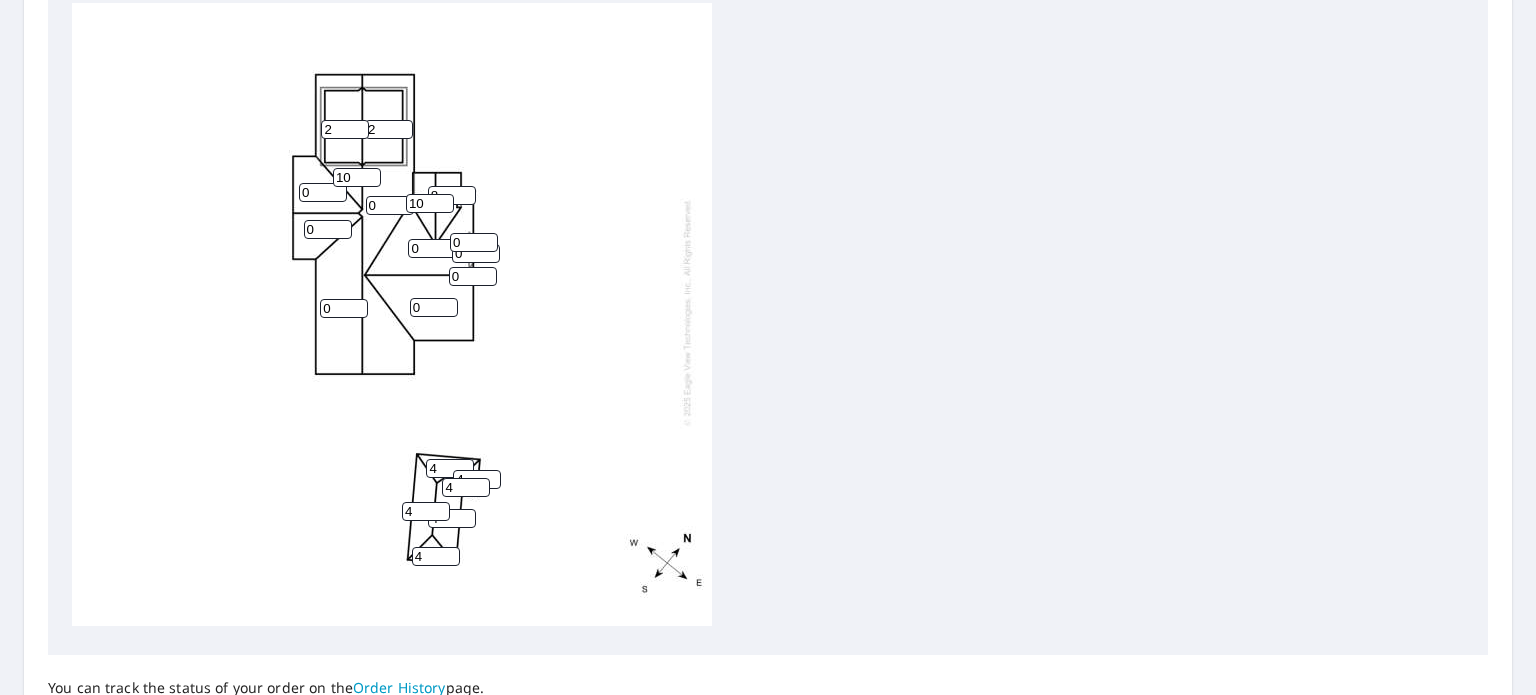 click on "8" at bounding box center [452, 195] 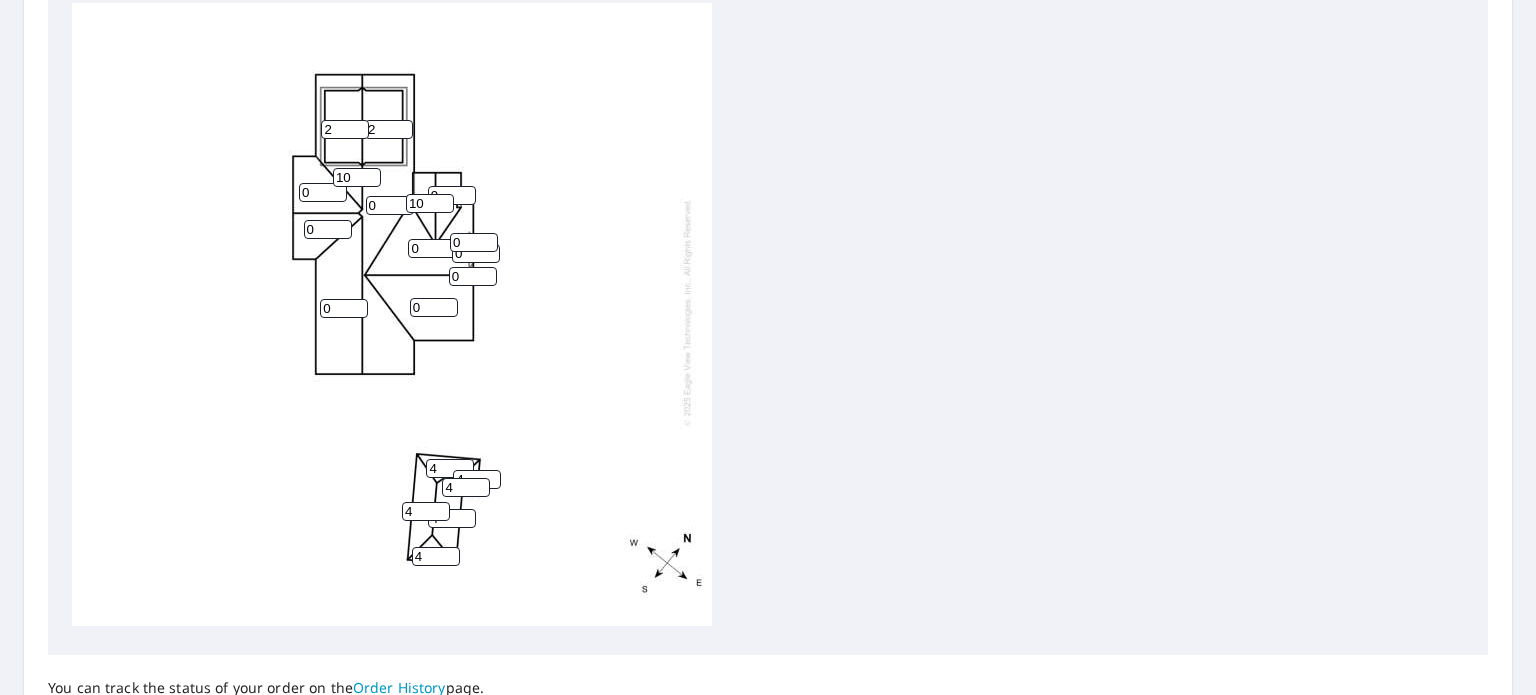 click on "9" at bounding box center [452, 195] 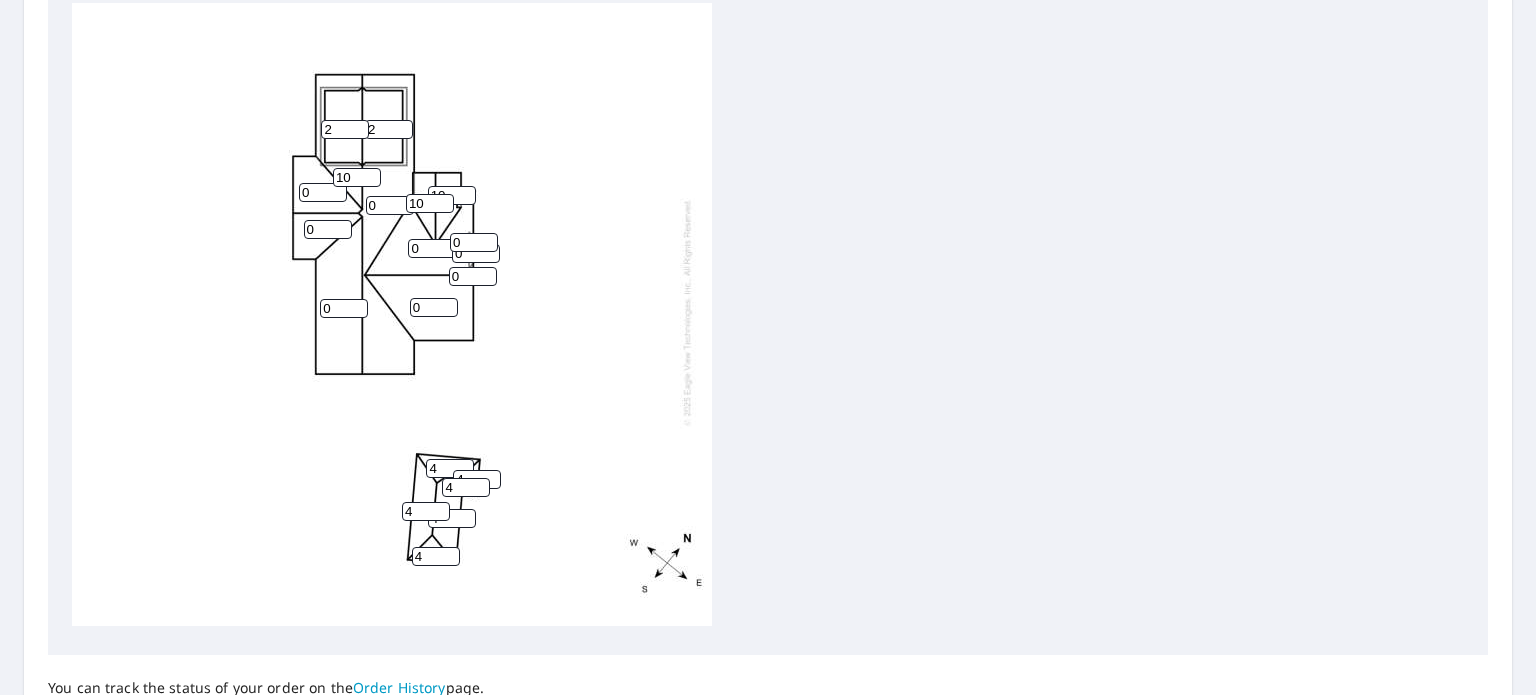 type on "10" 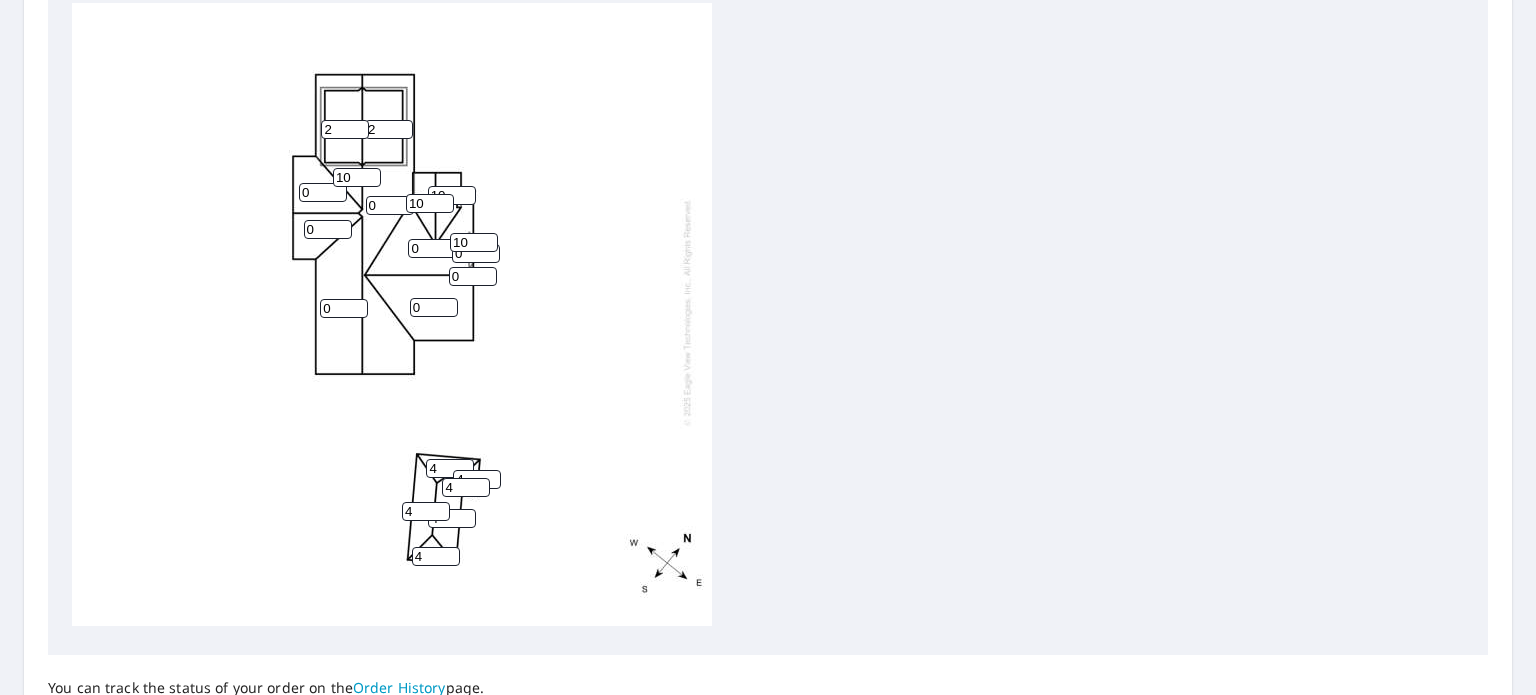 type on "10" 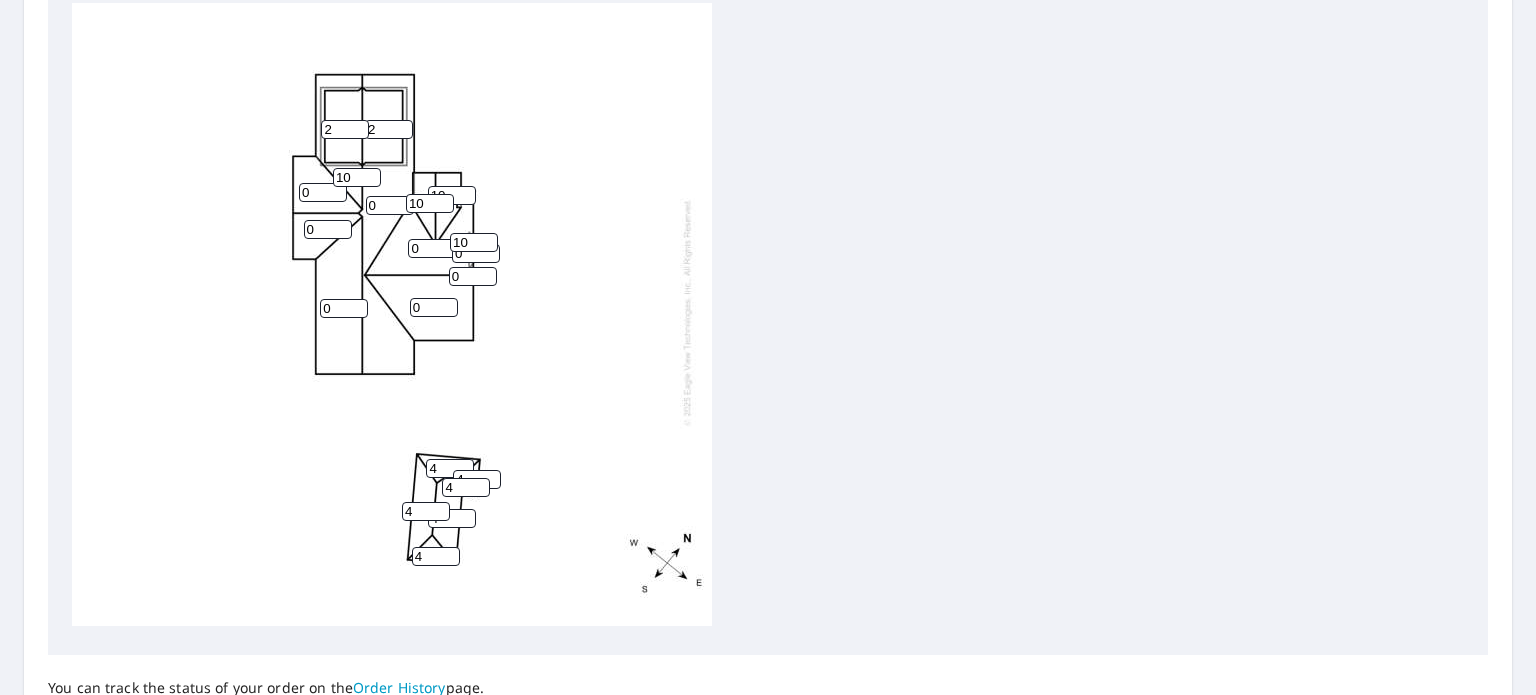 click on "0" at bounding box center [476, 253] 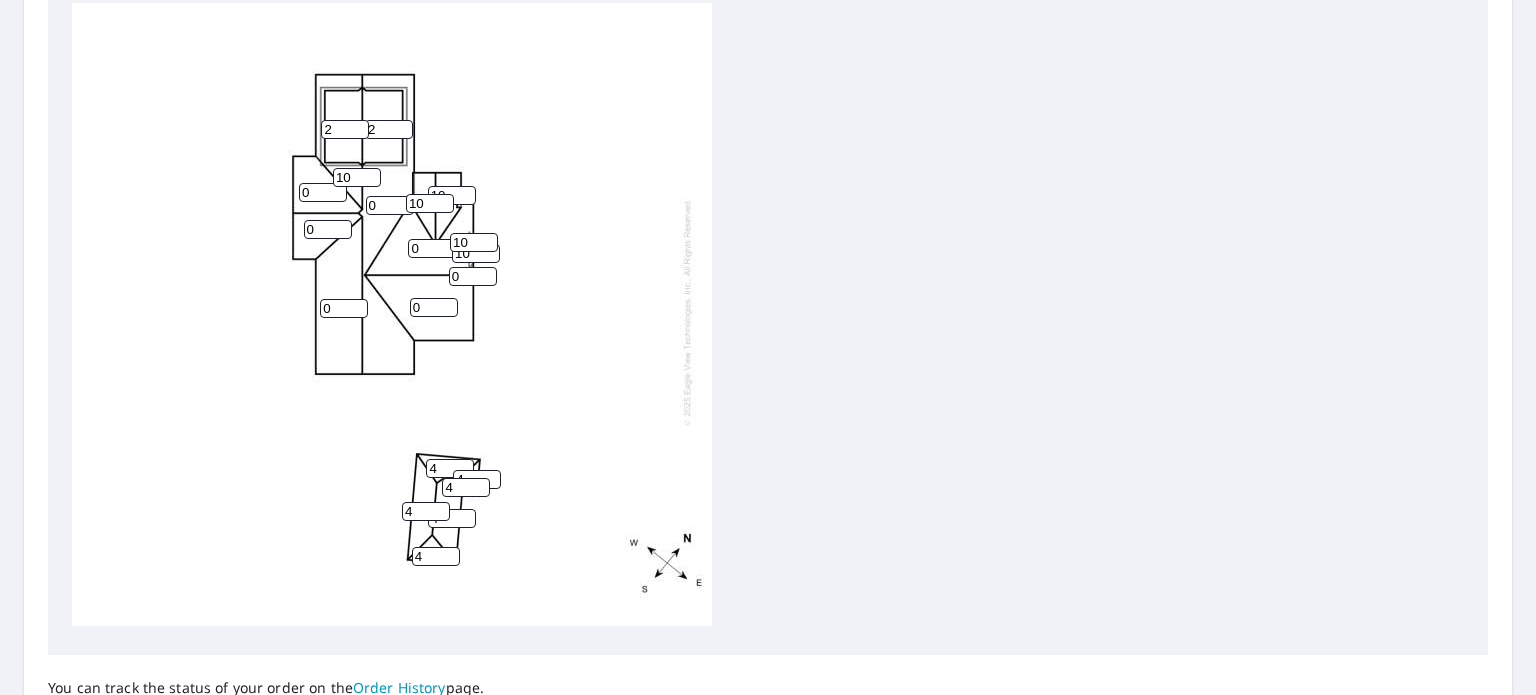 type on "10" 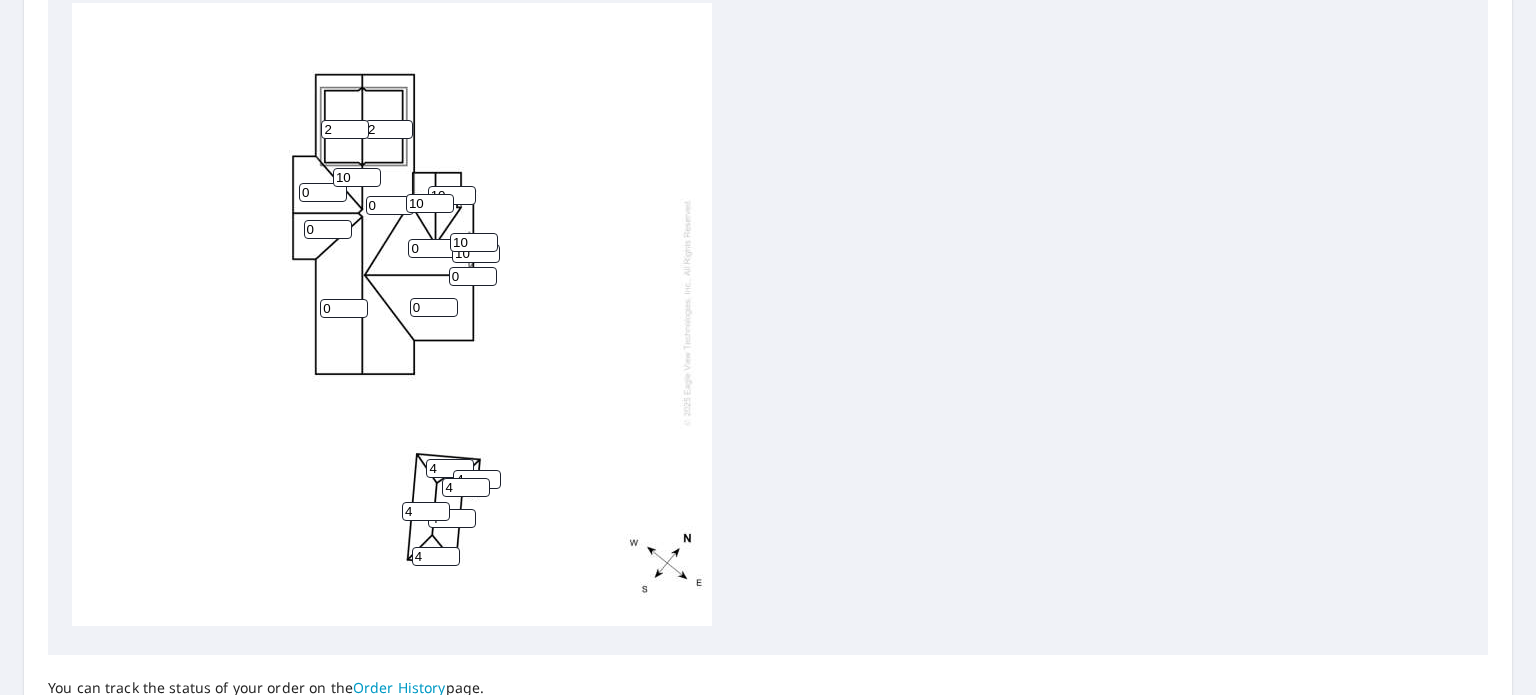 click on "0" at bounding box center (473, 276) 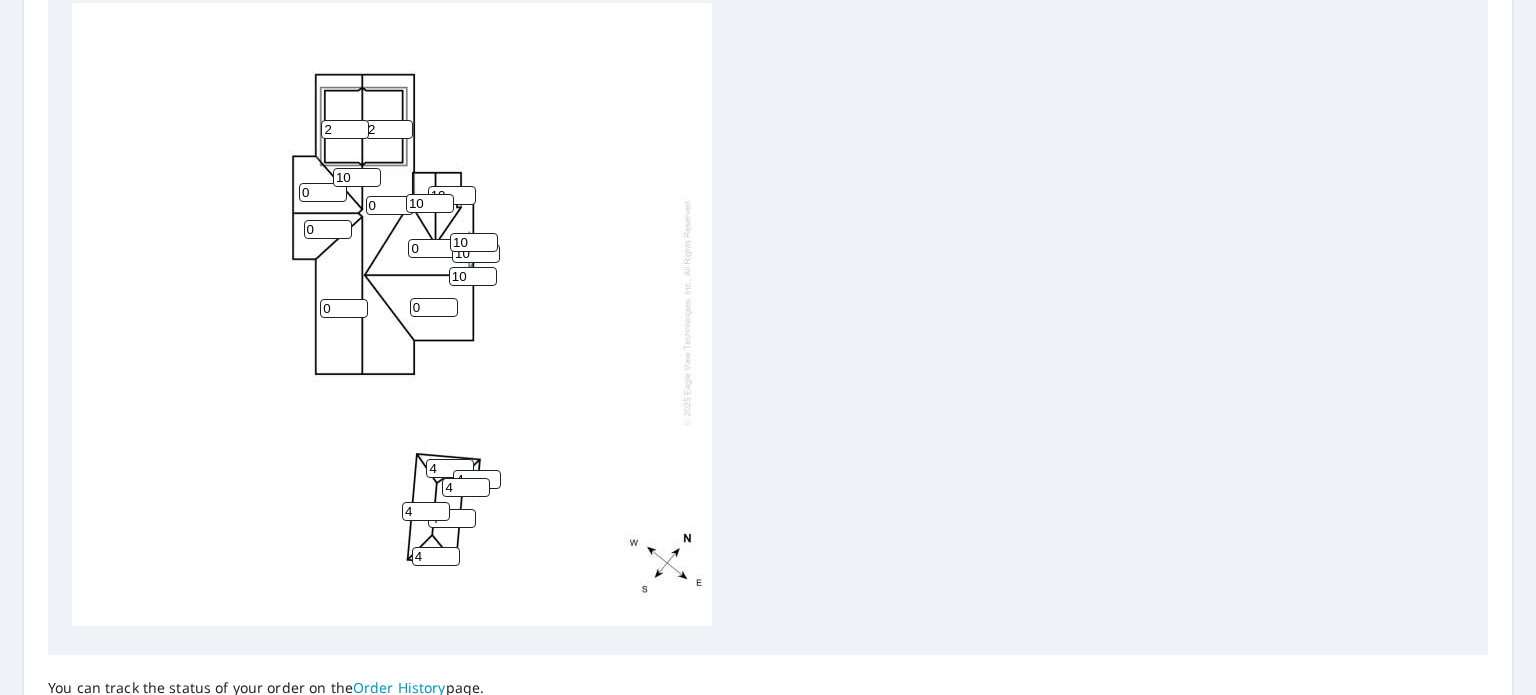 type on "10" 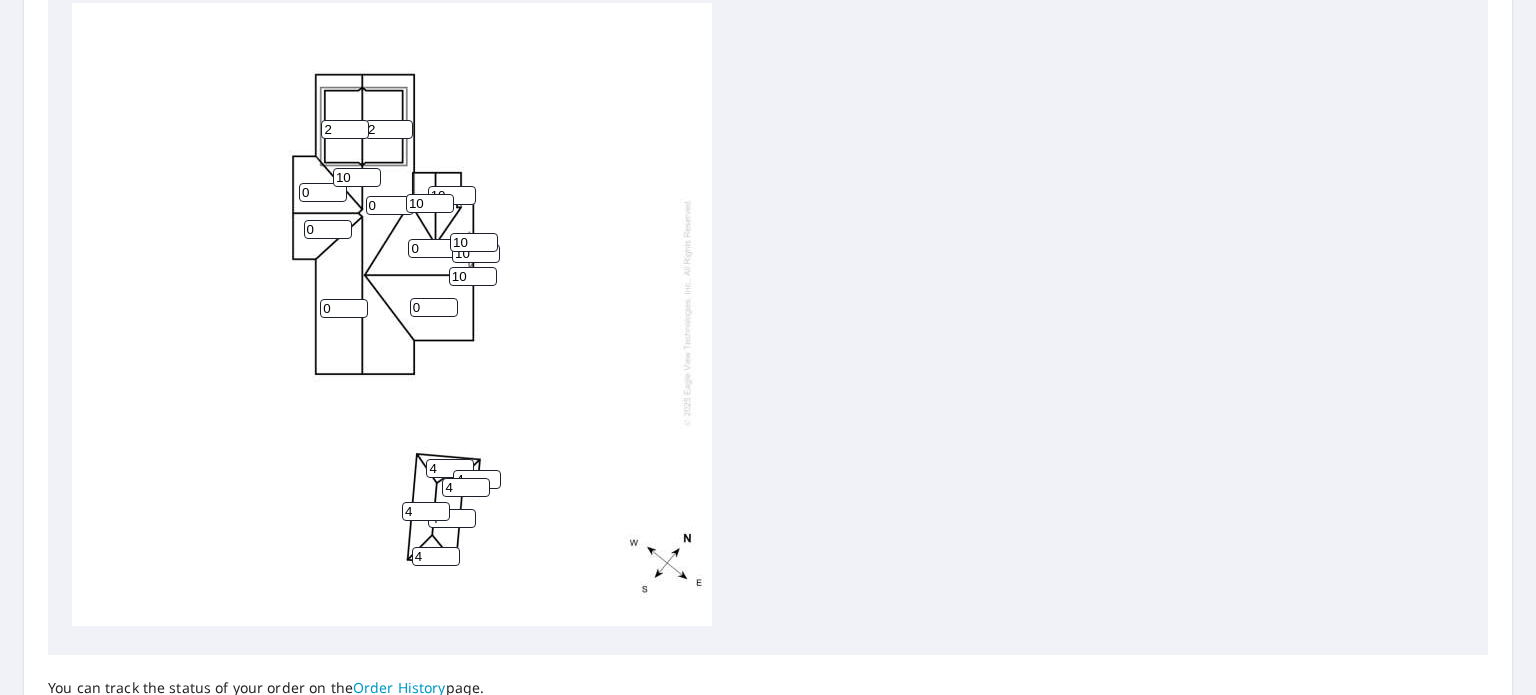 click on "0" at bounding box center (434, 307) 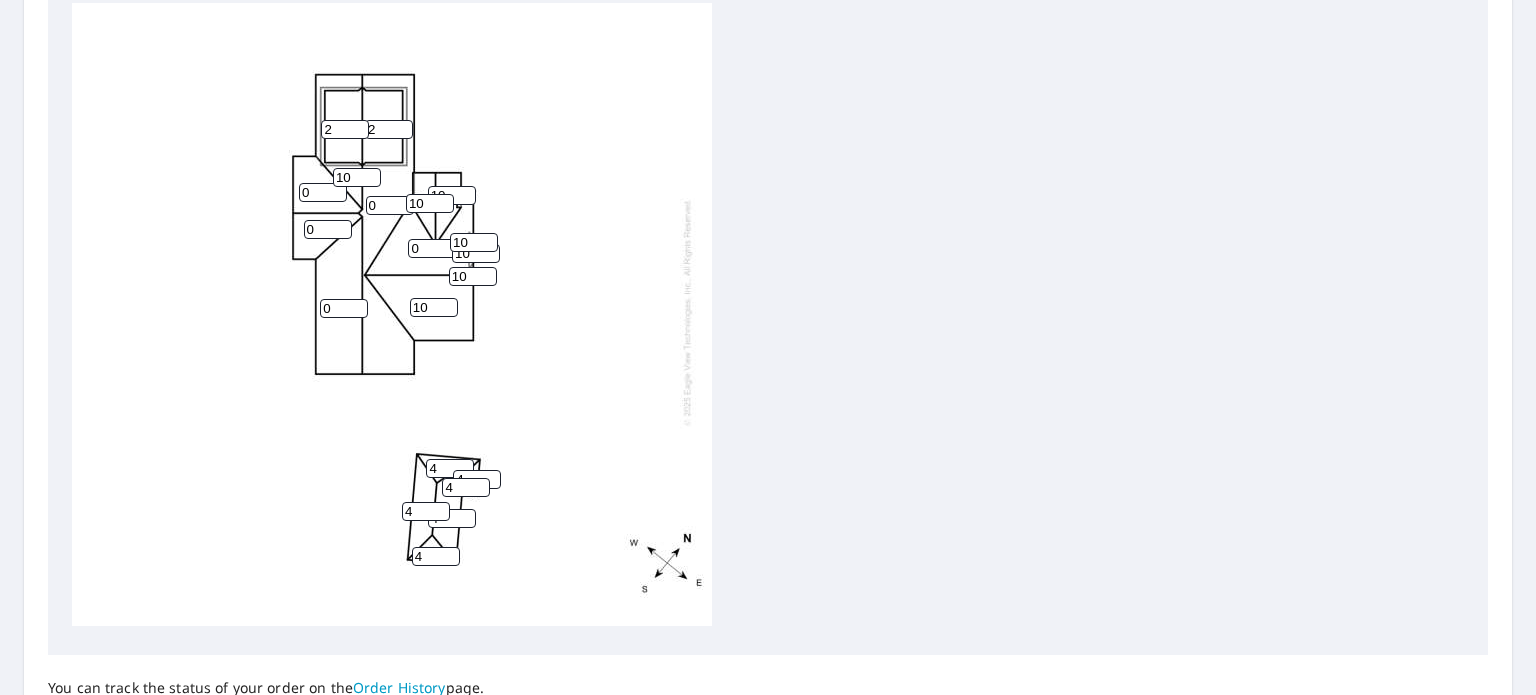 type on "10" 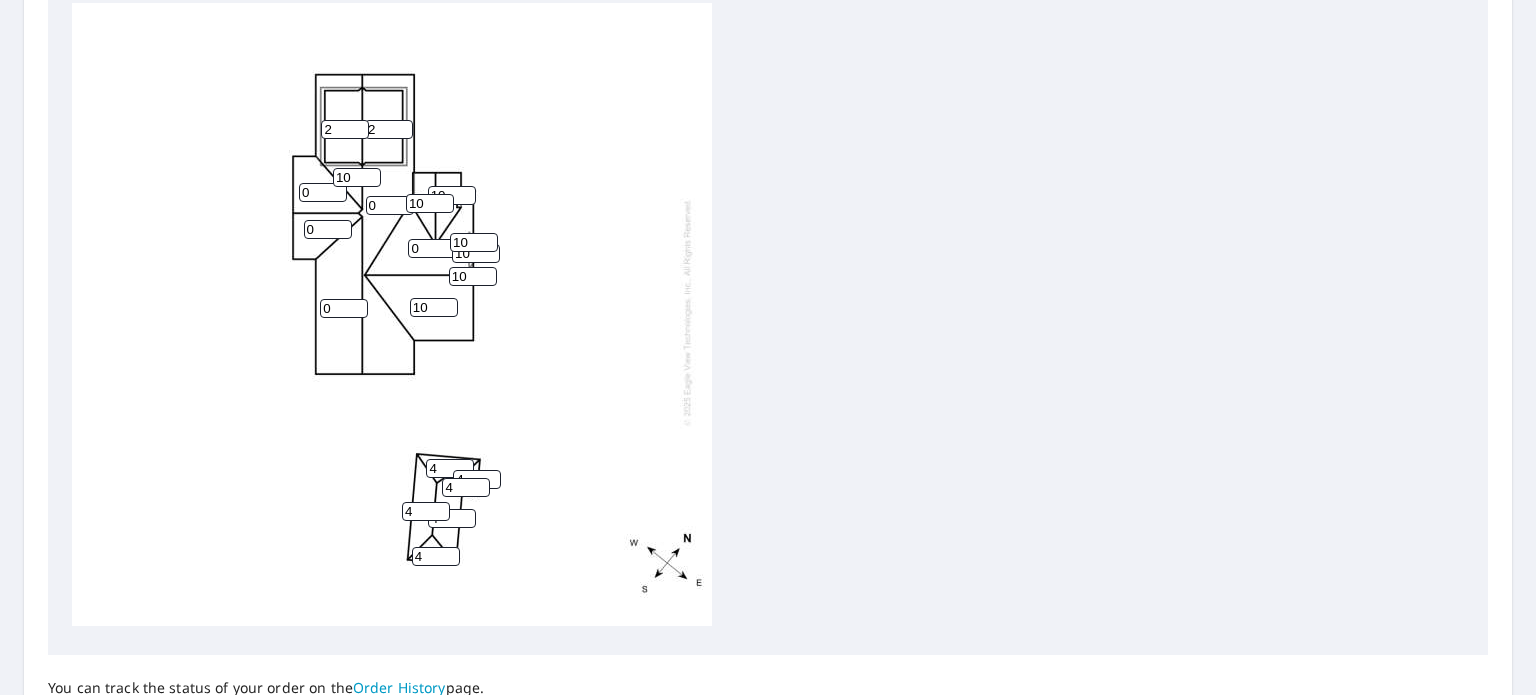 click on "0" at bounding box center (344, 308) 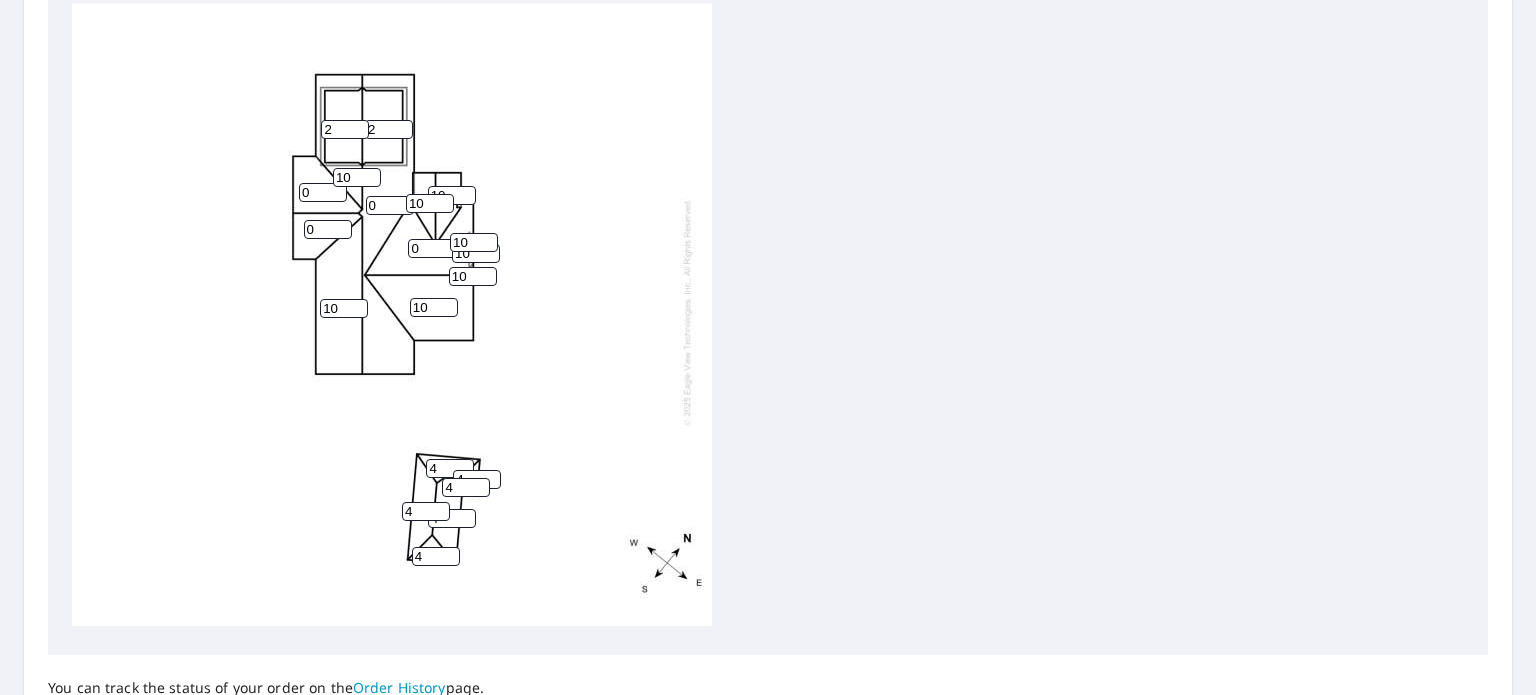 type on "10" 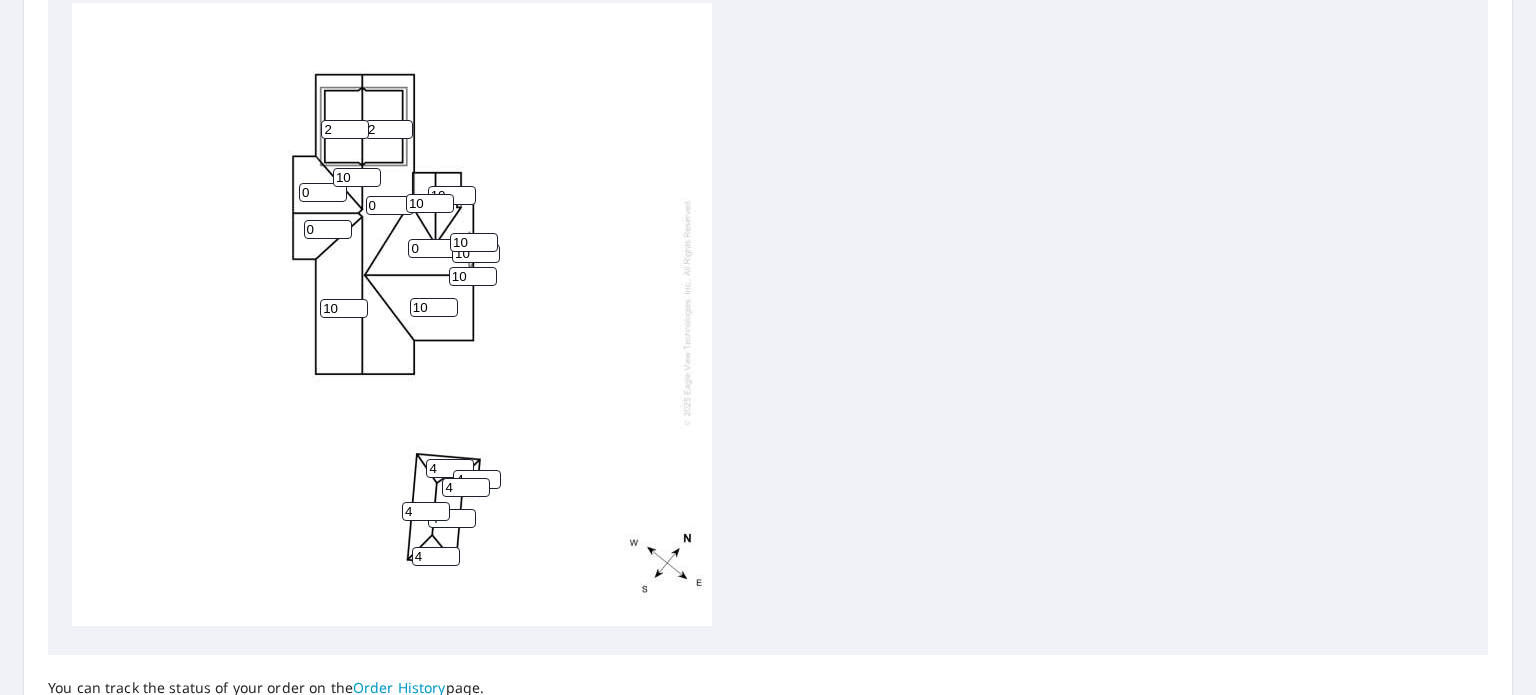 click on "0" at bounding box center [432, 248] 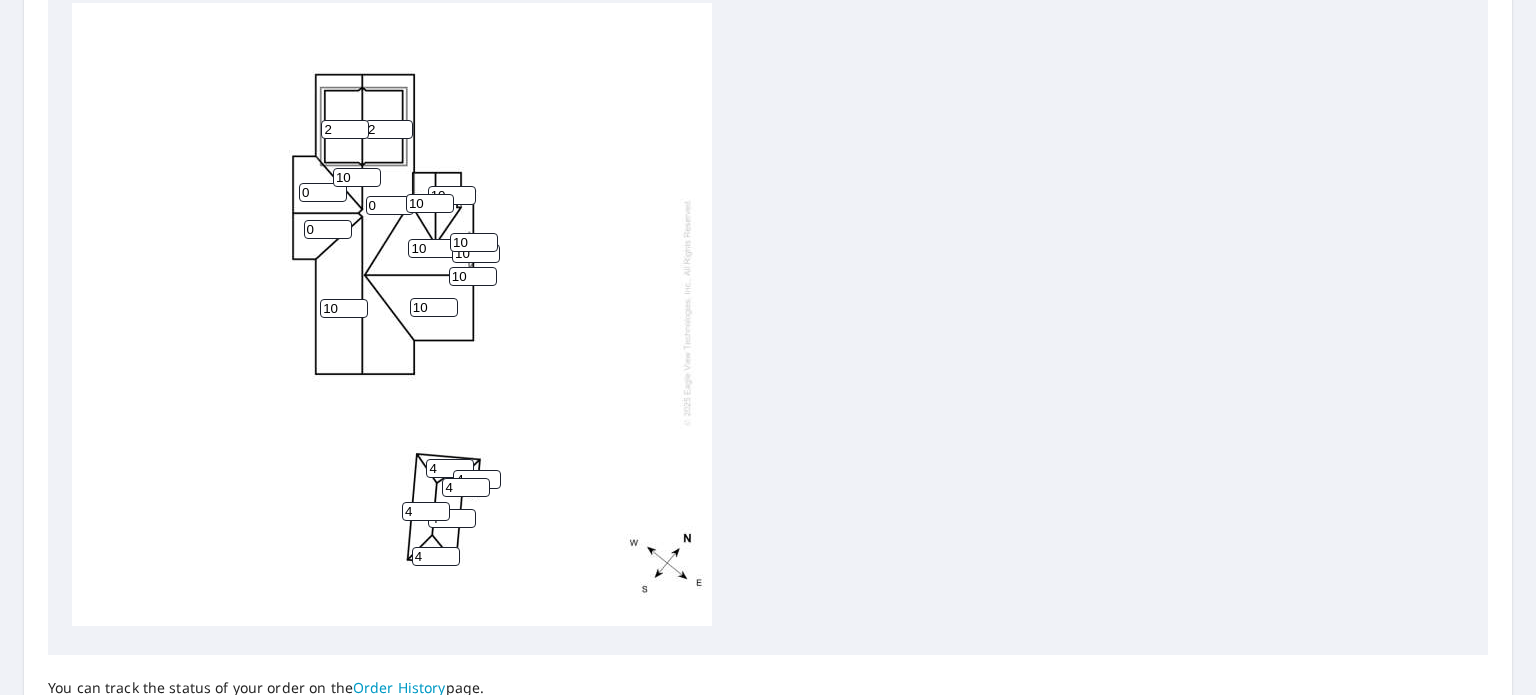 type on "10" 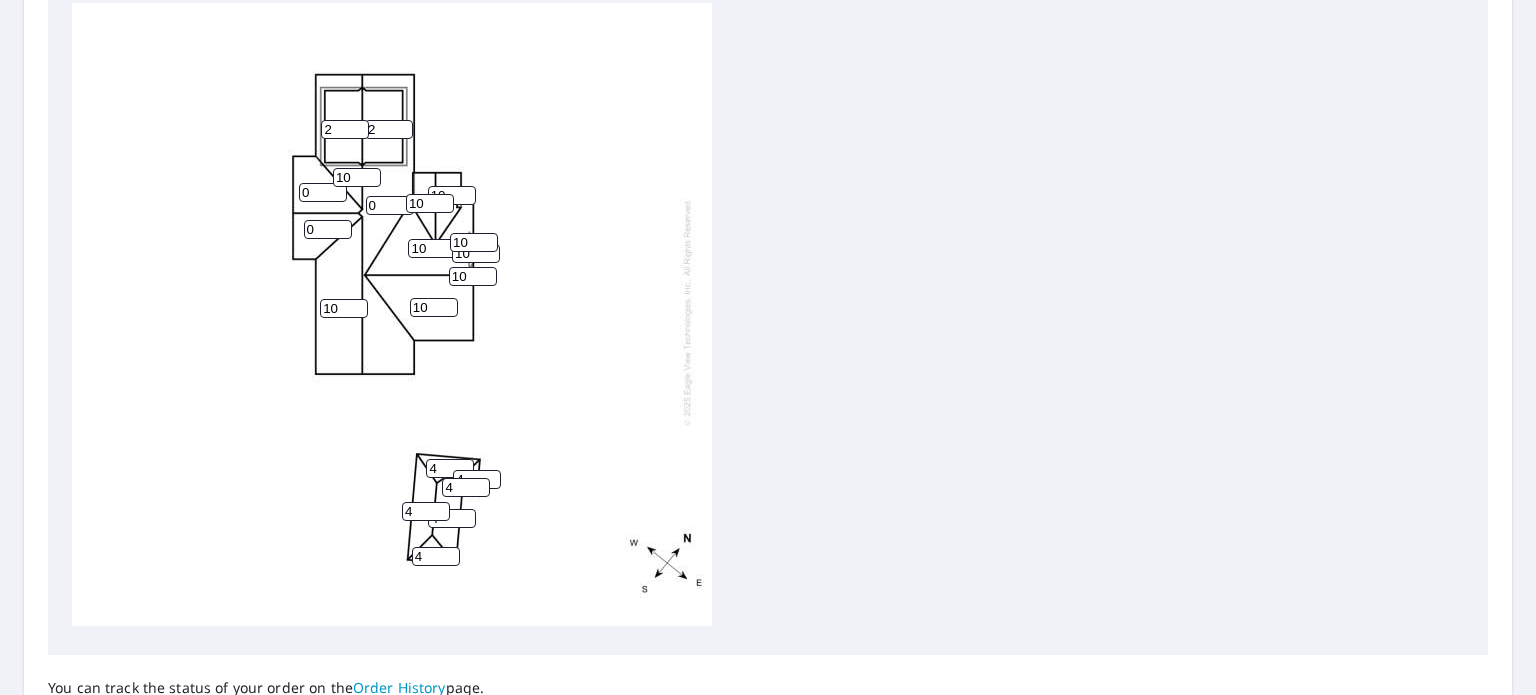 click on "0" at bounding box center [390, 205] 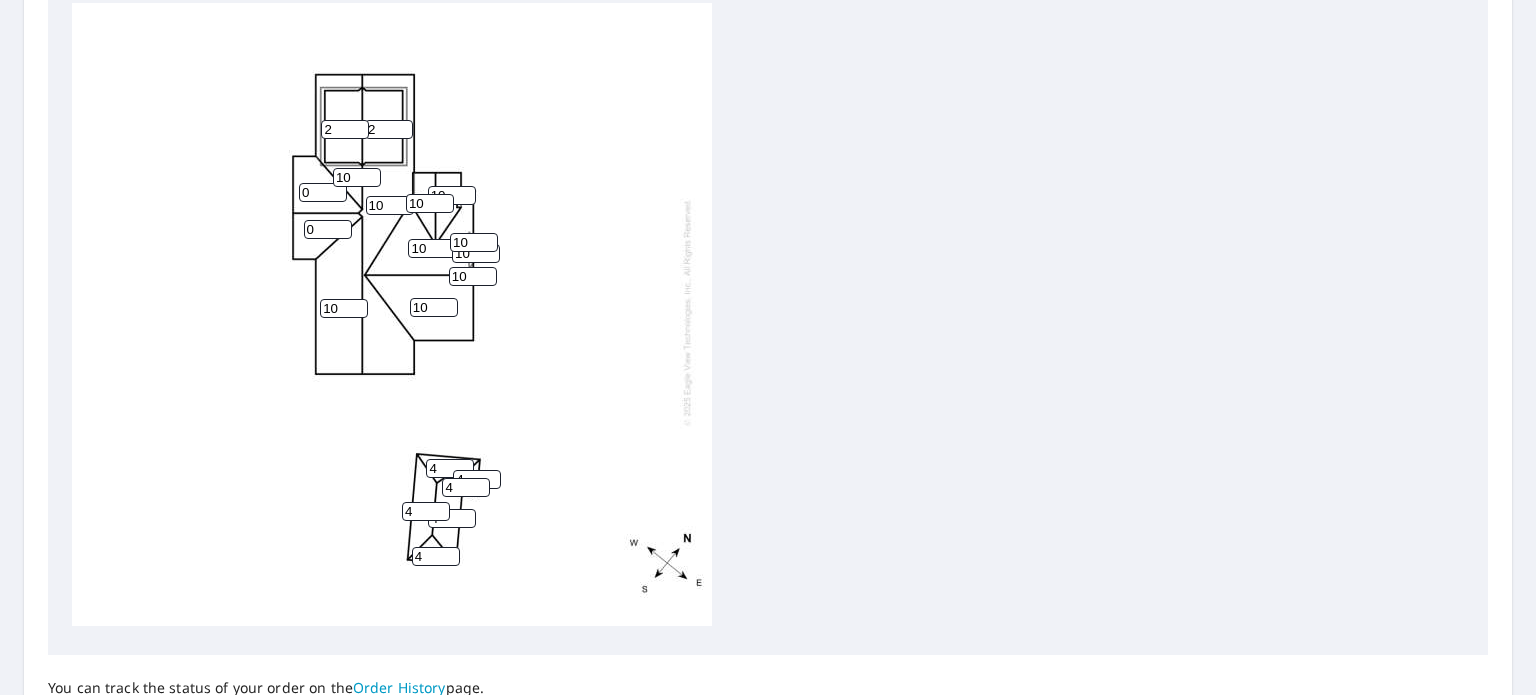 type on "10" 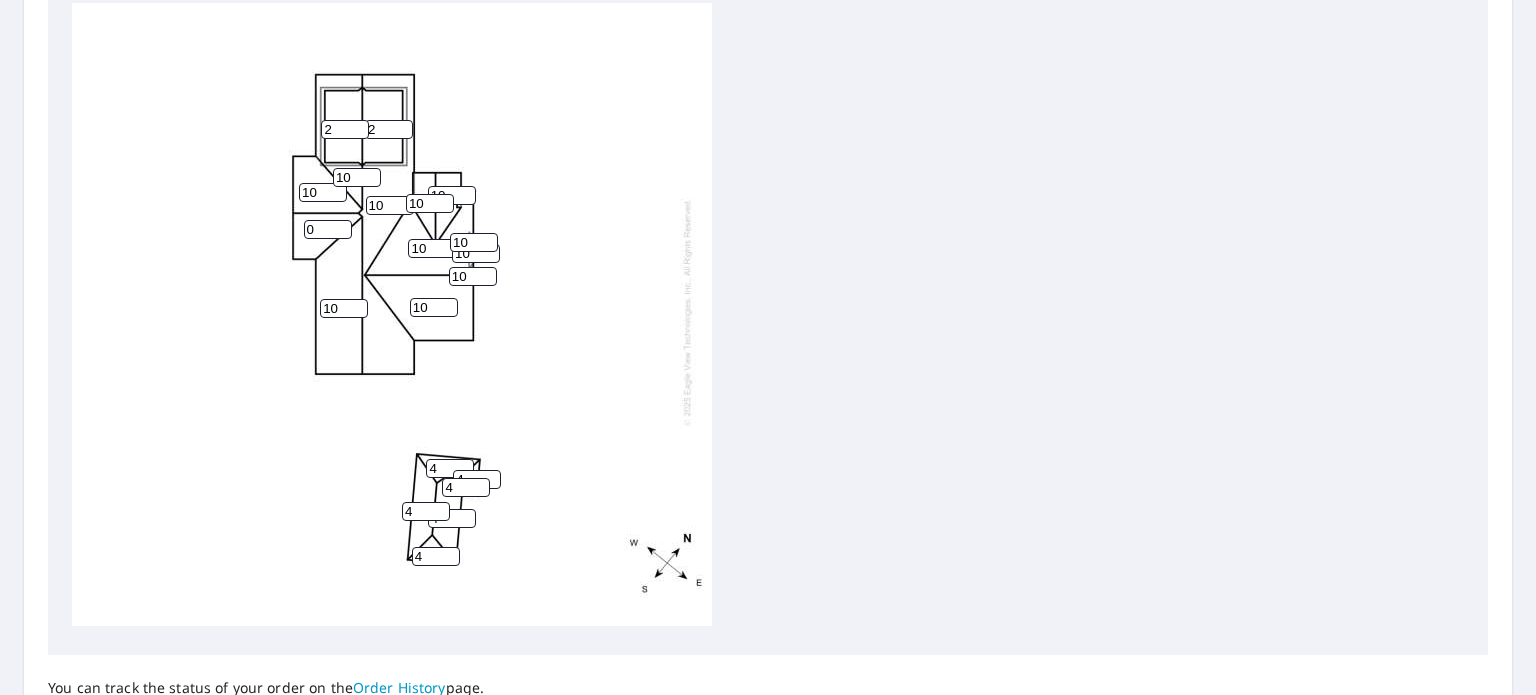type on "10" 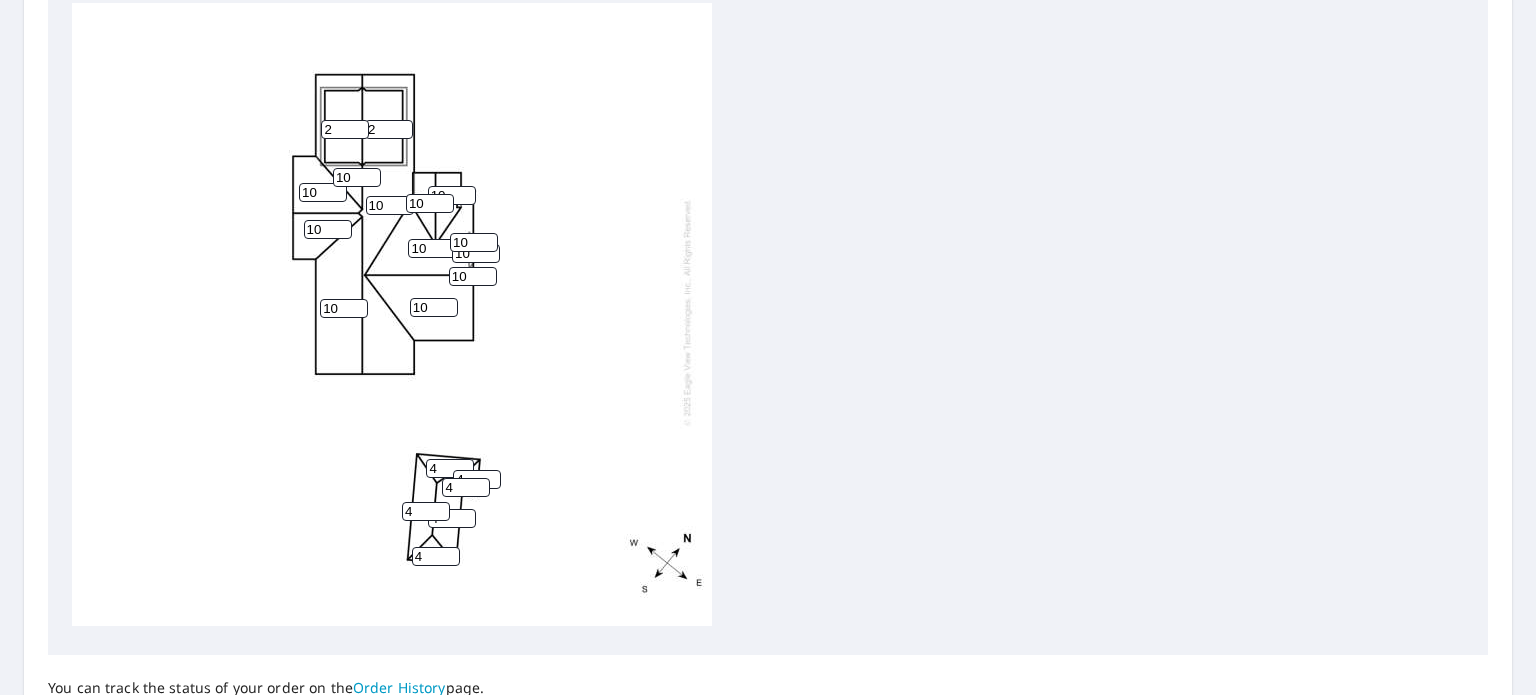 type on "10" 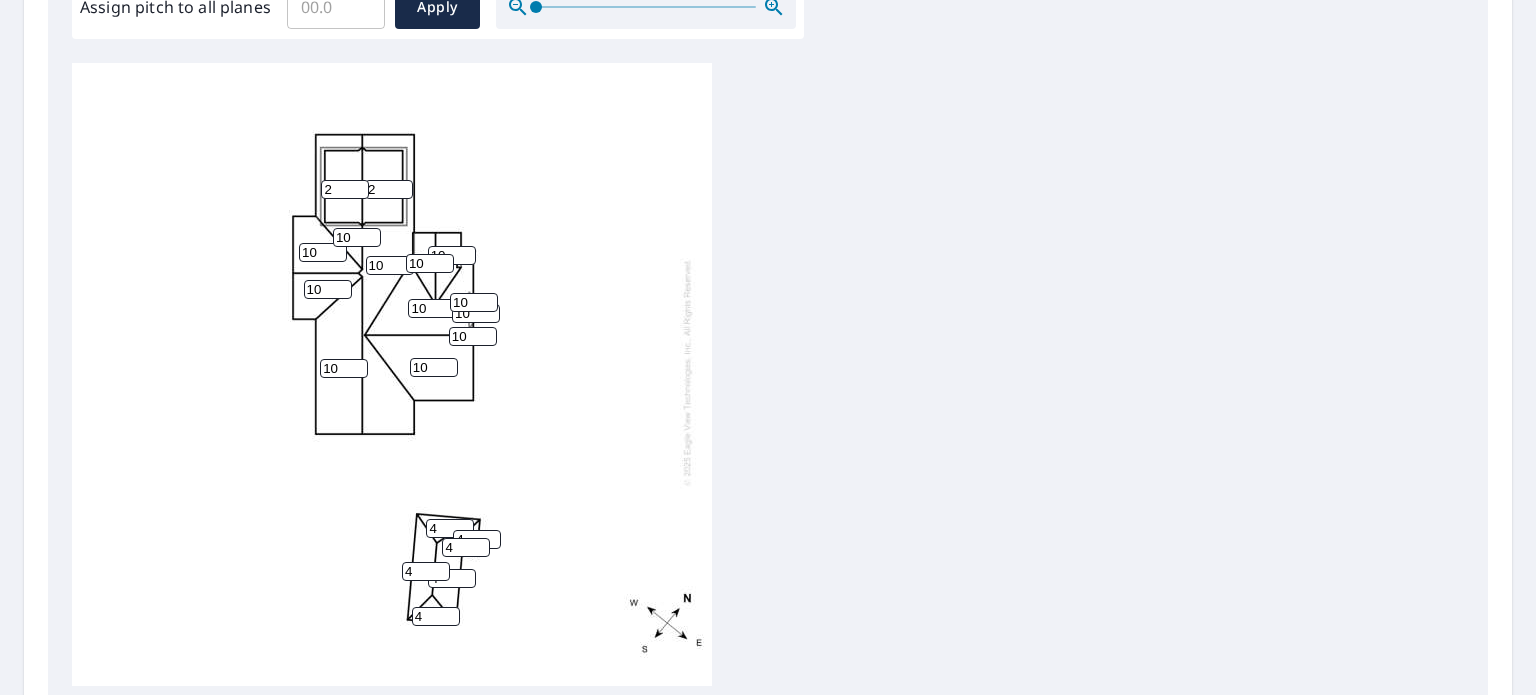scroll, scrollTop: 687, scrollLeft: 0, axis: vertical 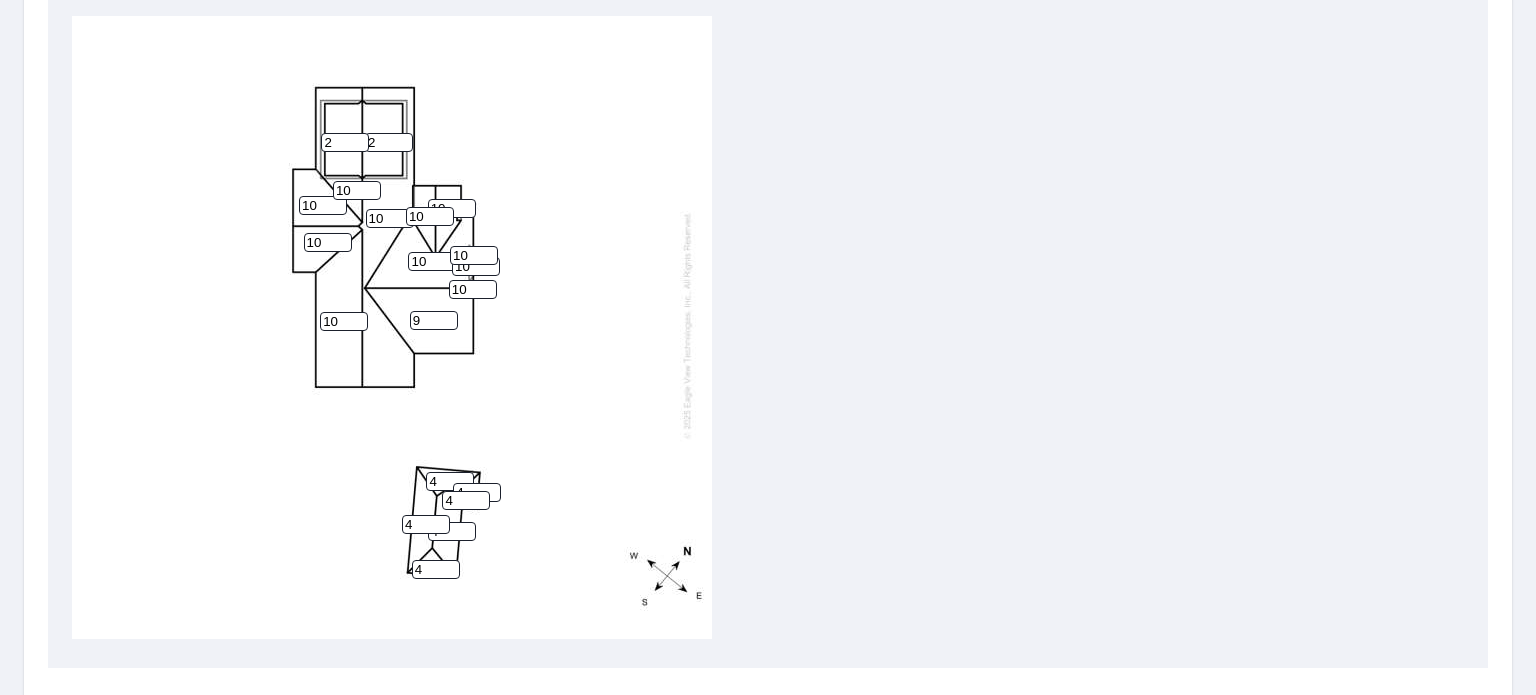 type on "9" 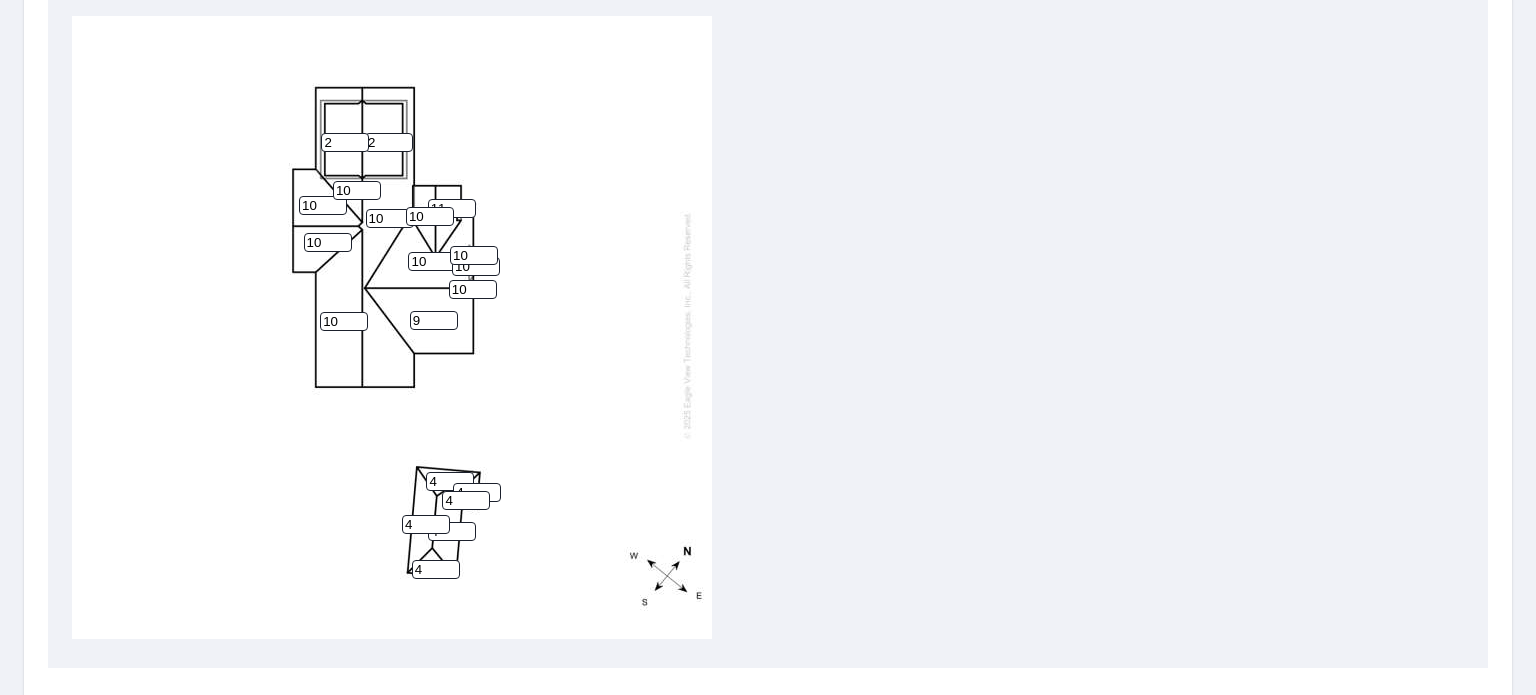 type on "11" 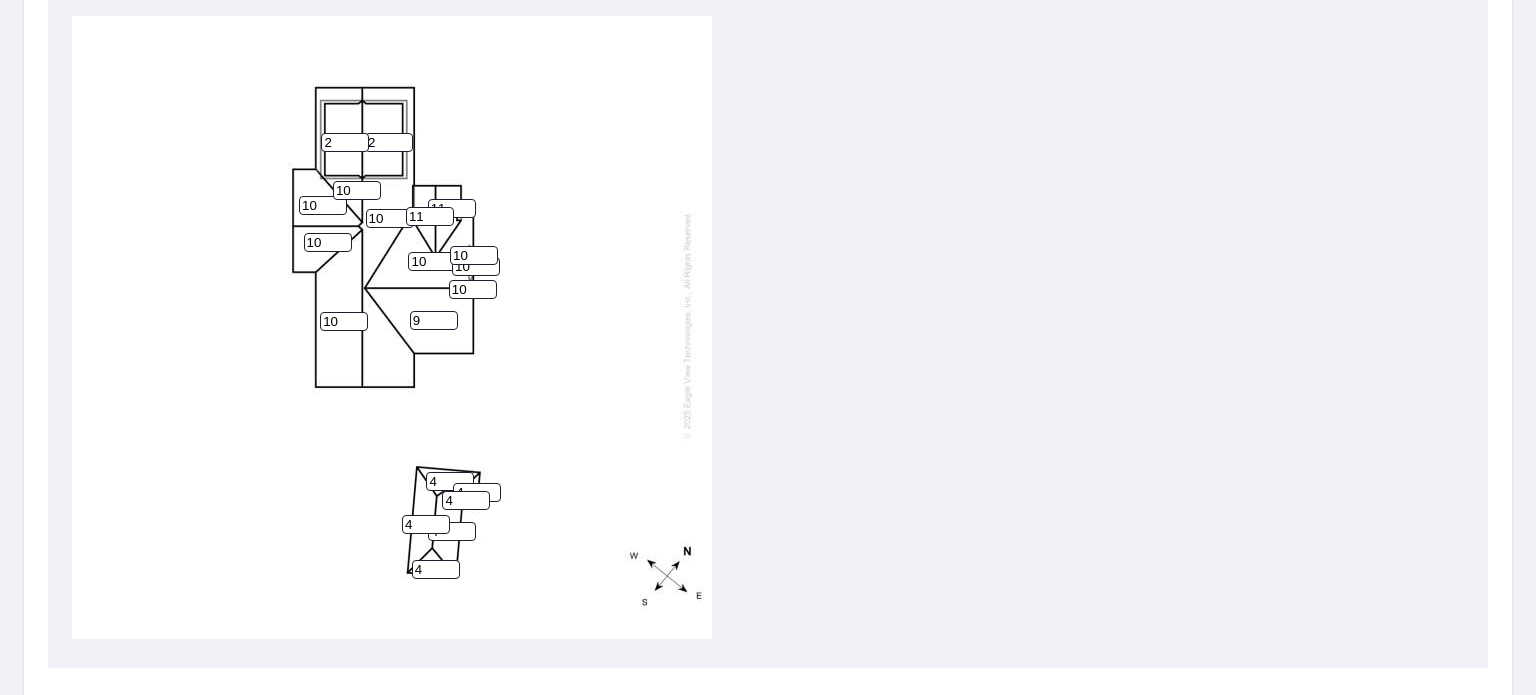 type on "11" 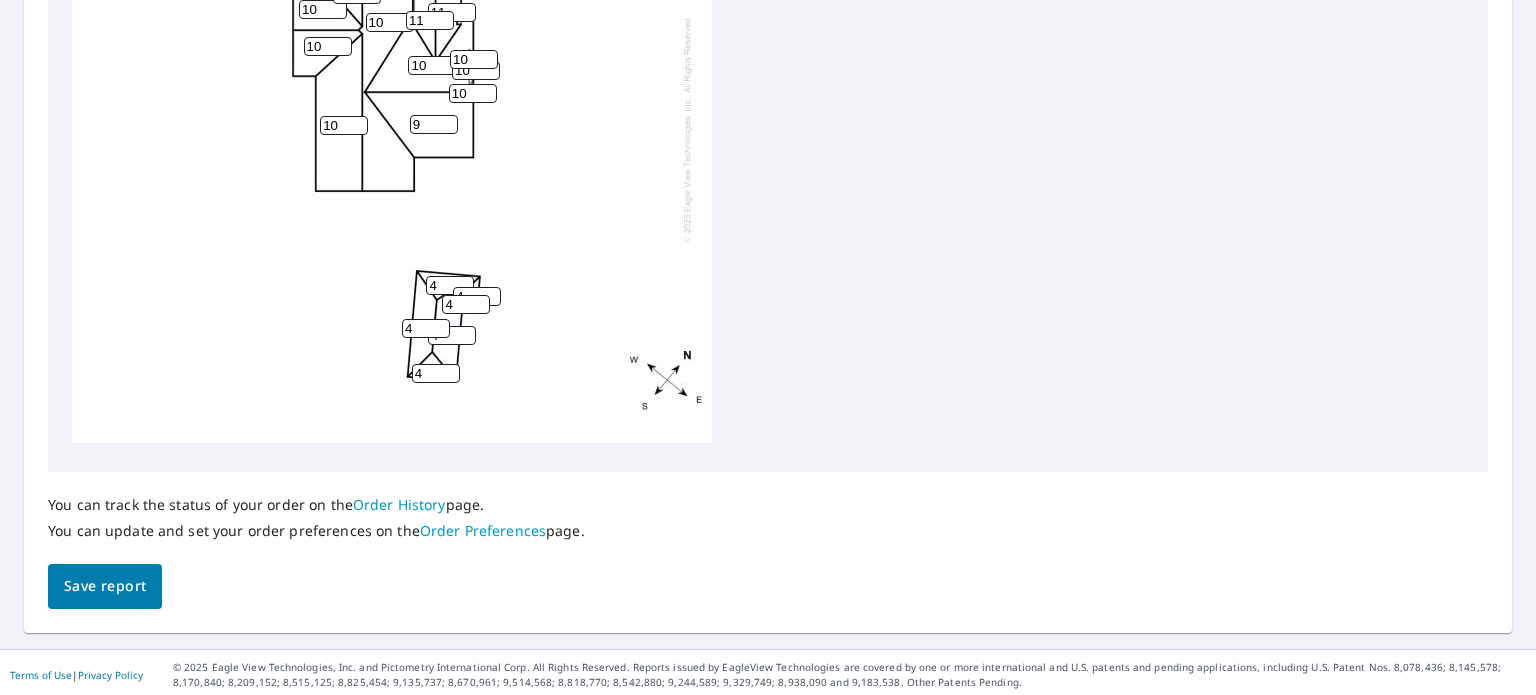 scroll, scrollTop: 887, scrollLeft: 0, axis: vertical 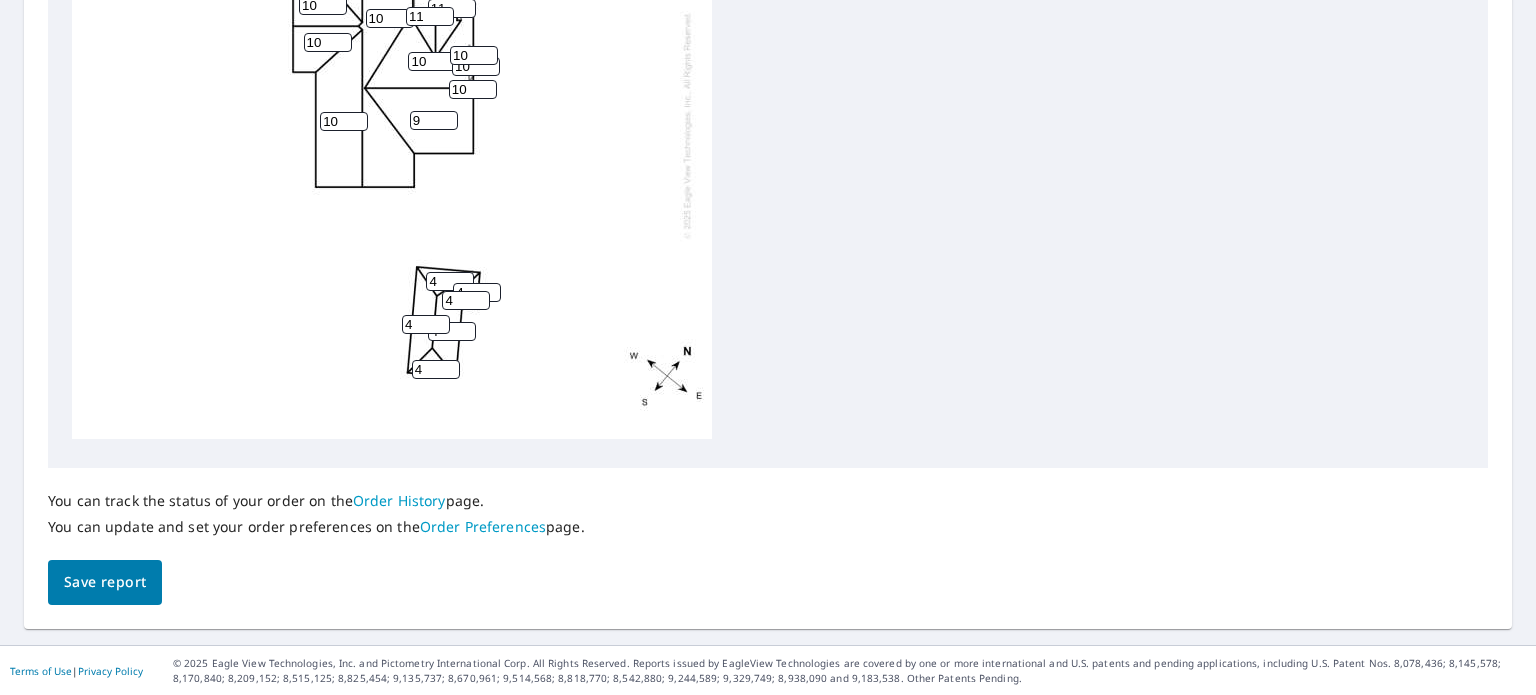click on "Save report" at bounding box center (105, 582) 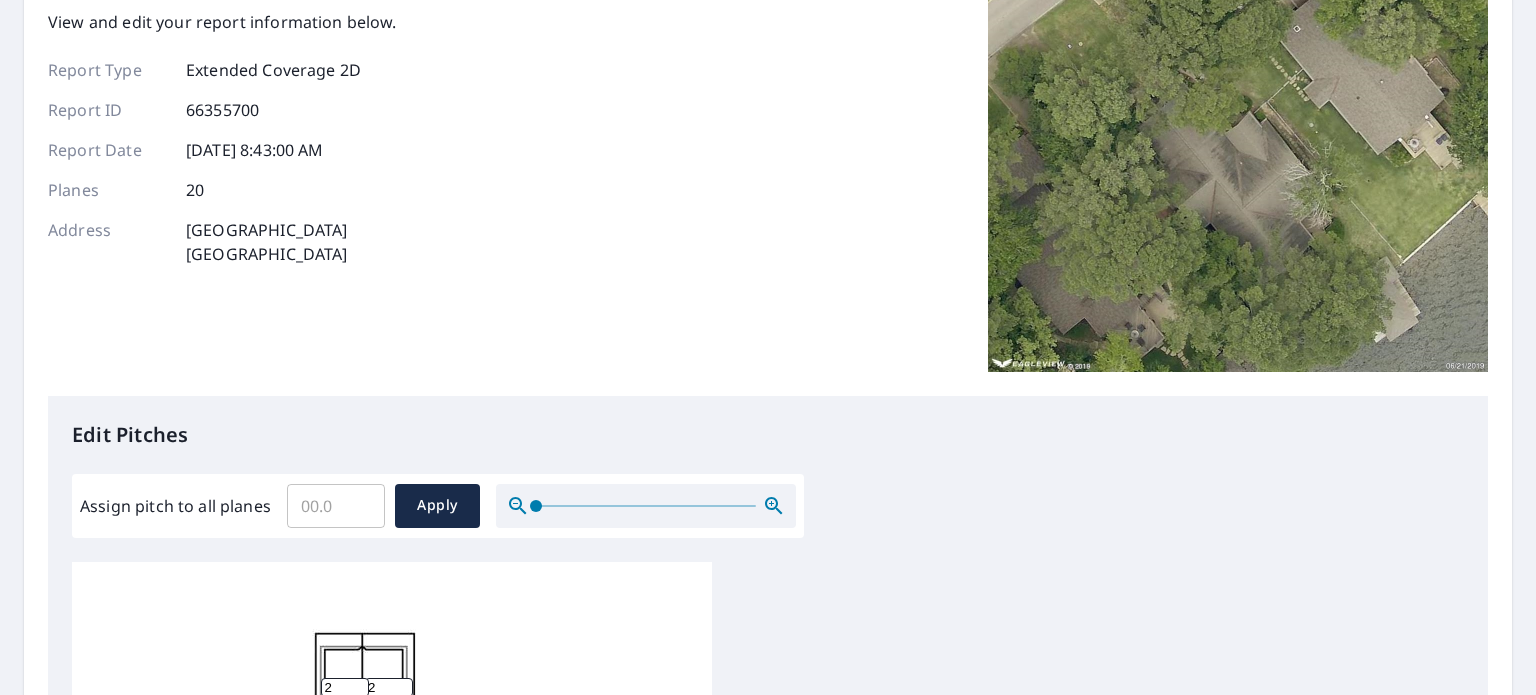 scroll, scrollTop: 100, scrollLeft: 0, axis: vertical 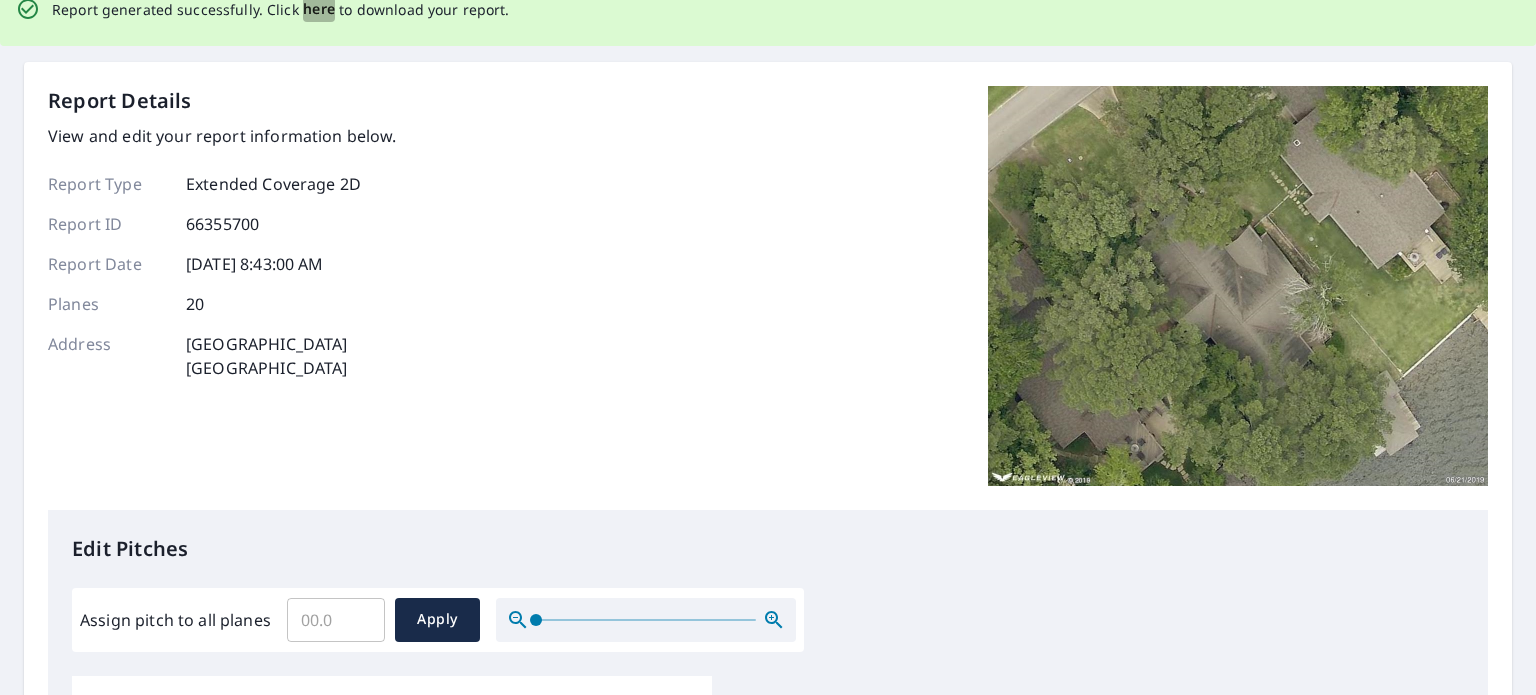 click on "here" at bounding box center [319, 9] 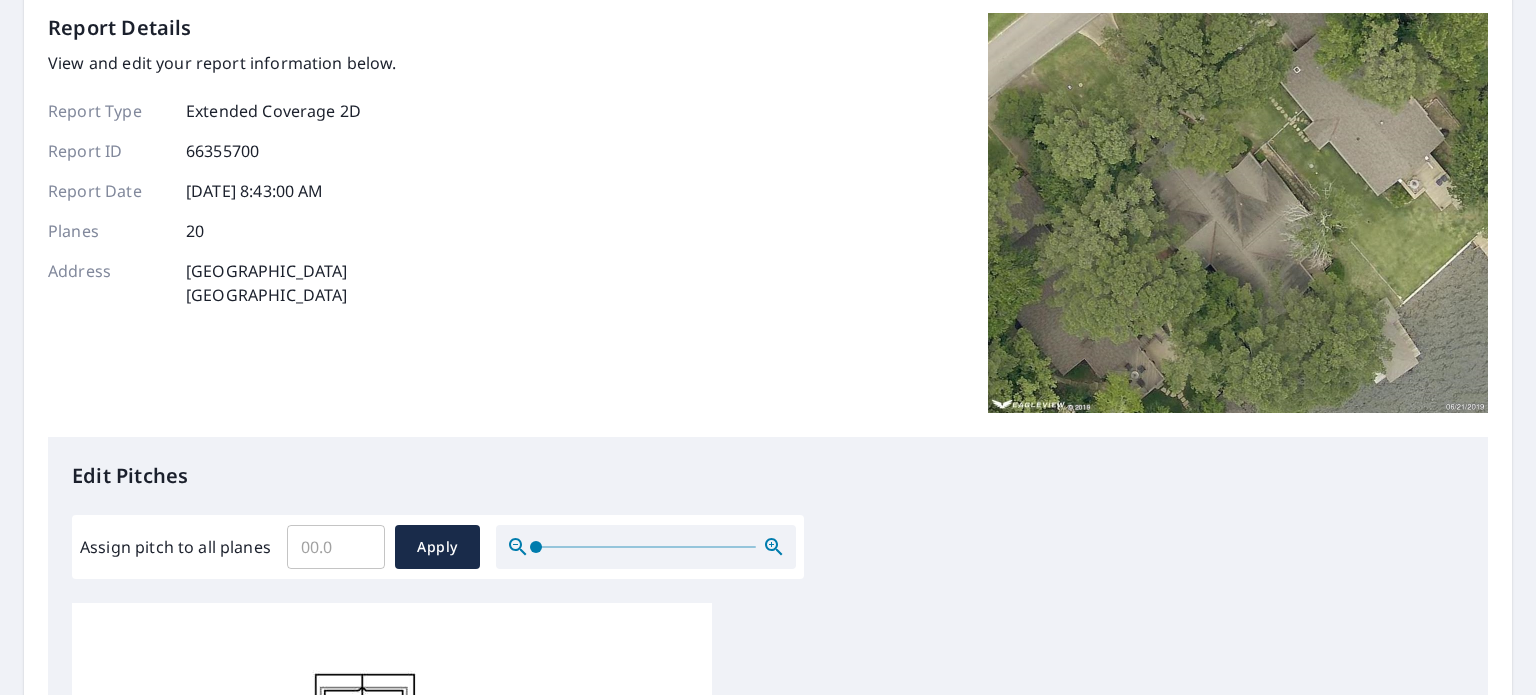 scroll, scrollTop: 27, scrollLeft: 0, axis: vertical 